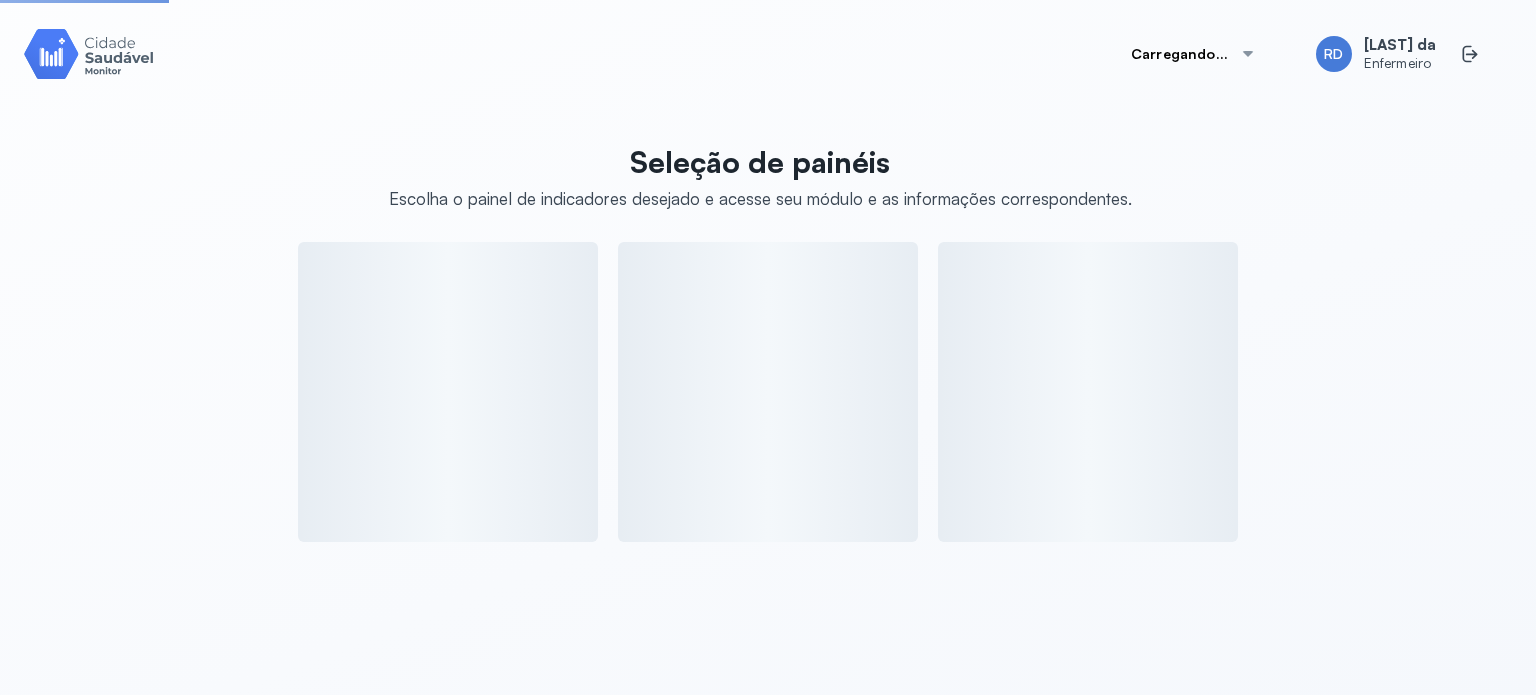 scroll, scrollTop: 0, scrollLeft: 0, axis: both 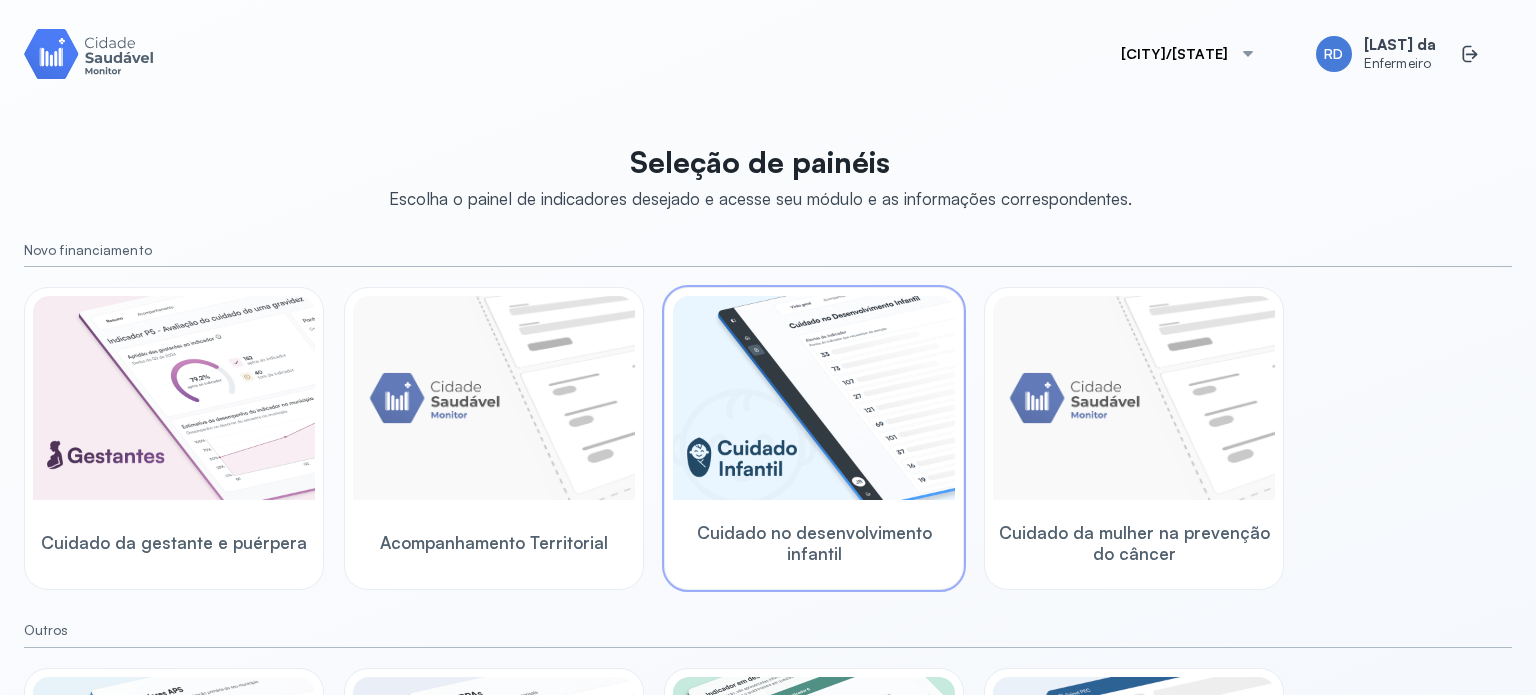 click on "Cuidado no desenvolvimento infantil" at bounding box center (814, 543) 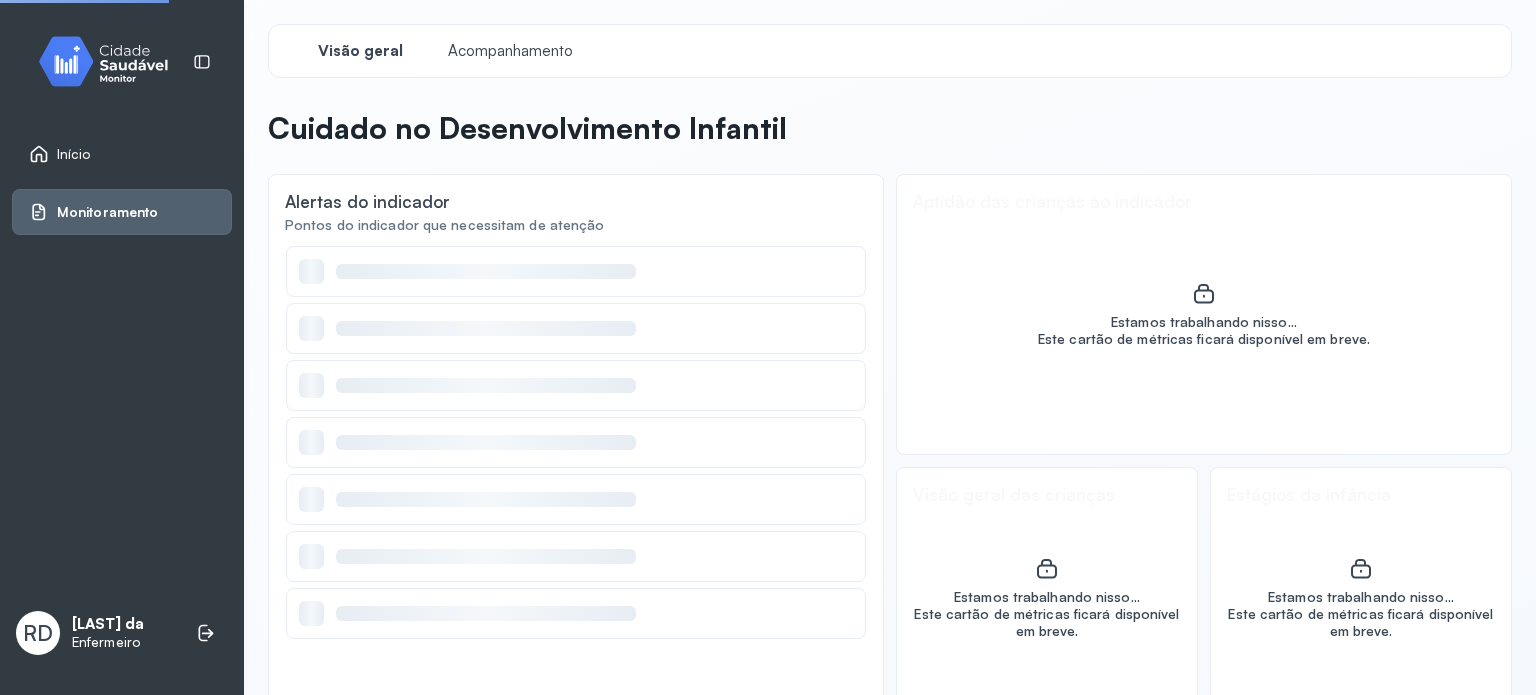 click 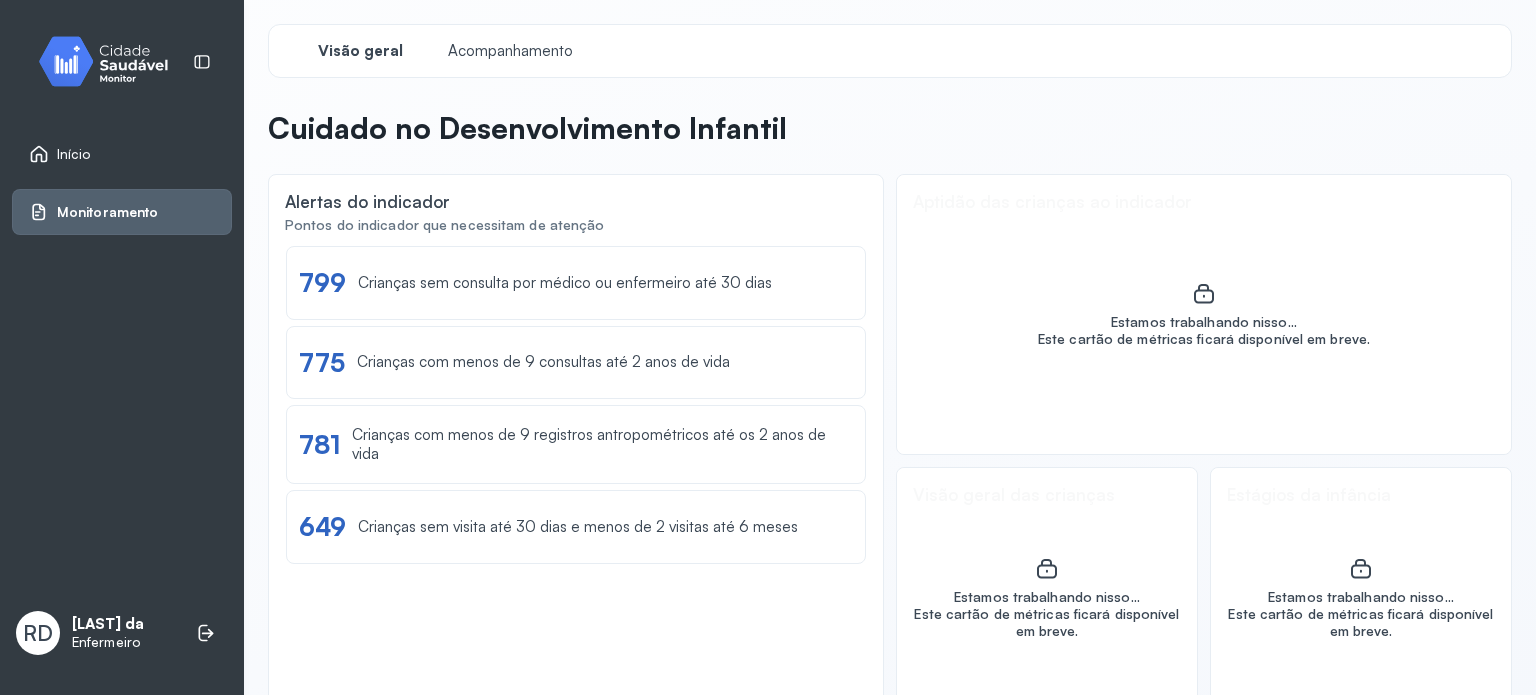 click on "Estamos trabalhando nisso... Este cartão de métricas ficará disponível em breve." at bounding box center [1204, 314] 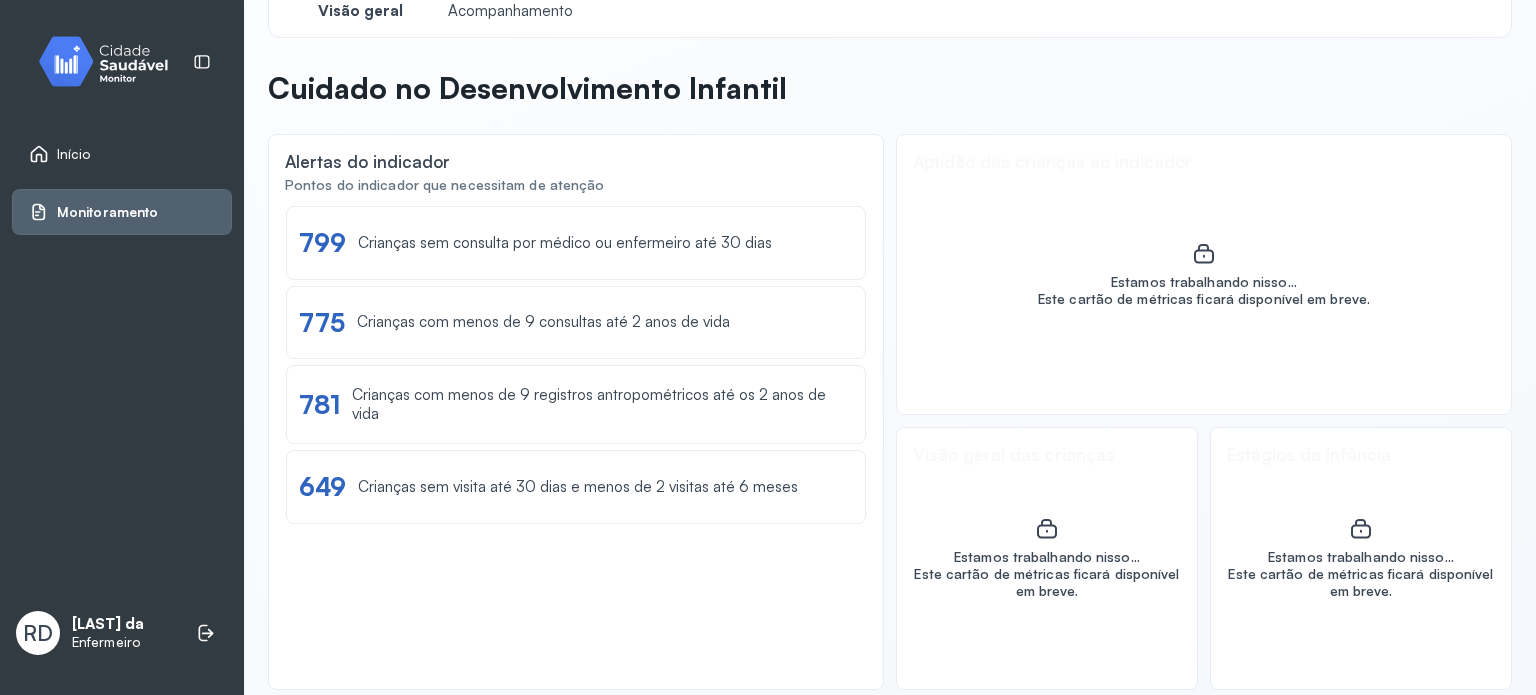 scroll, scrollTop: 59, scrollLeft: 0, axis: vertical 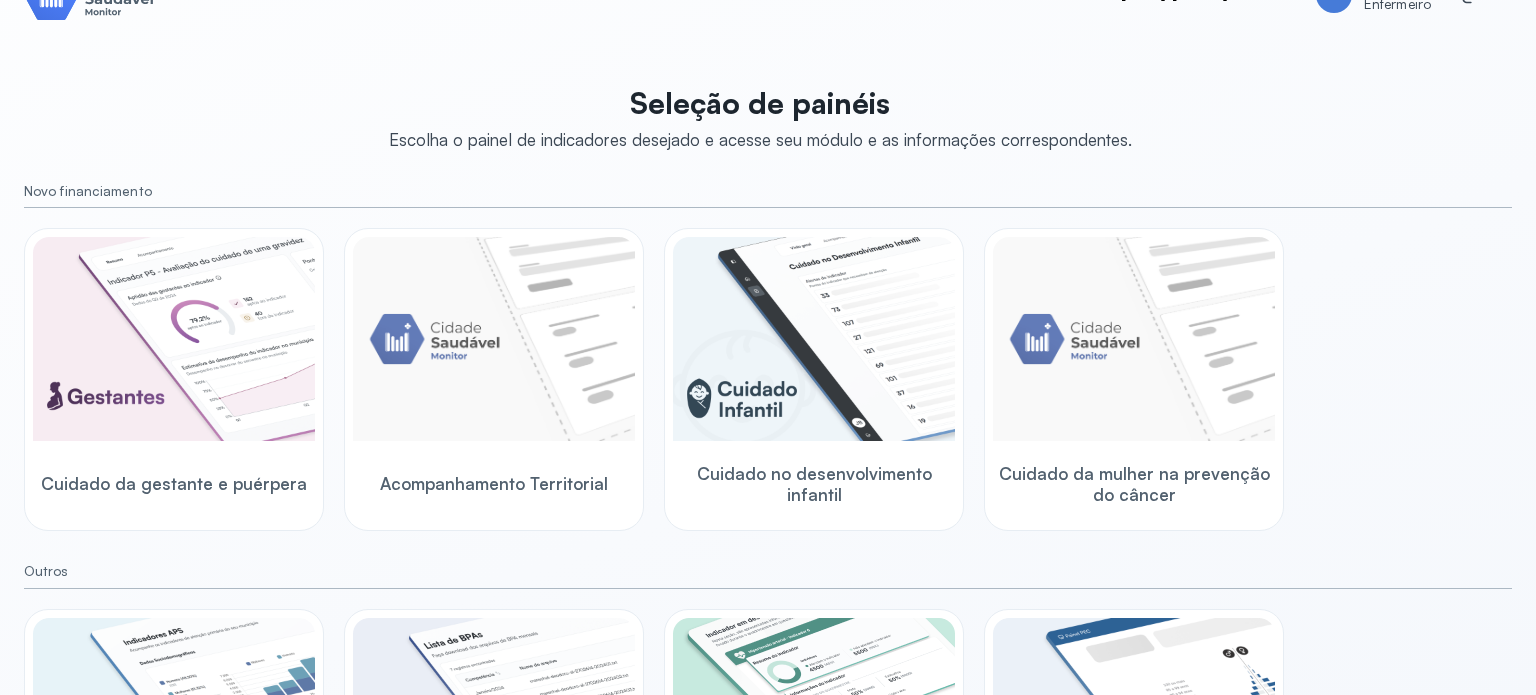 click on "Cuidado da gestante e puérpera Acompanhamento Territorial Cuidado no desenvolvimento infantil Cuidado da mulher na prevenção do câncer" at bounding box center [768, 379] 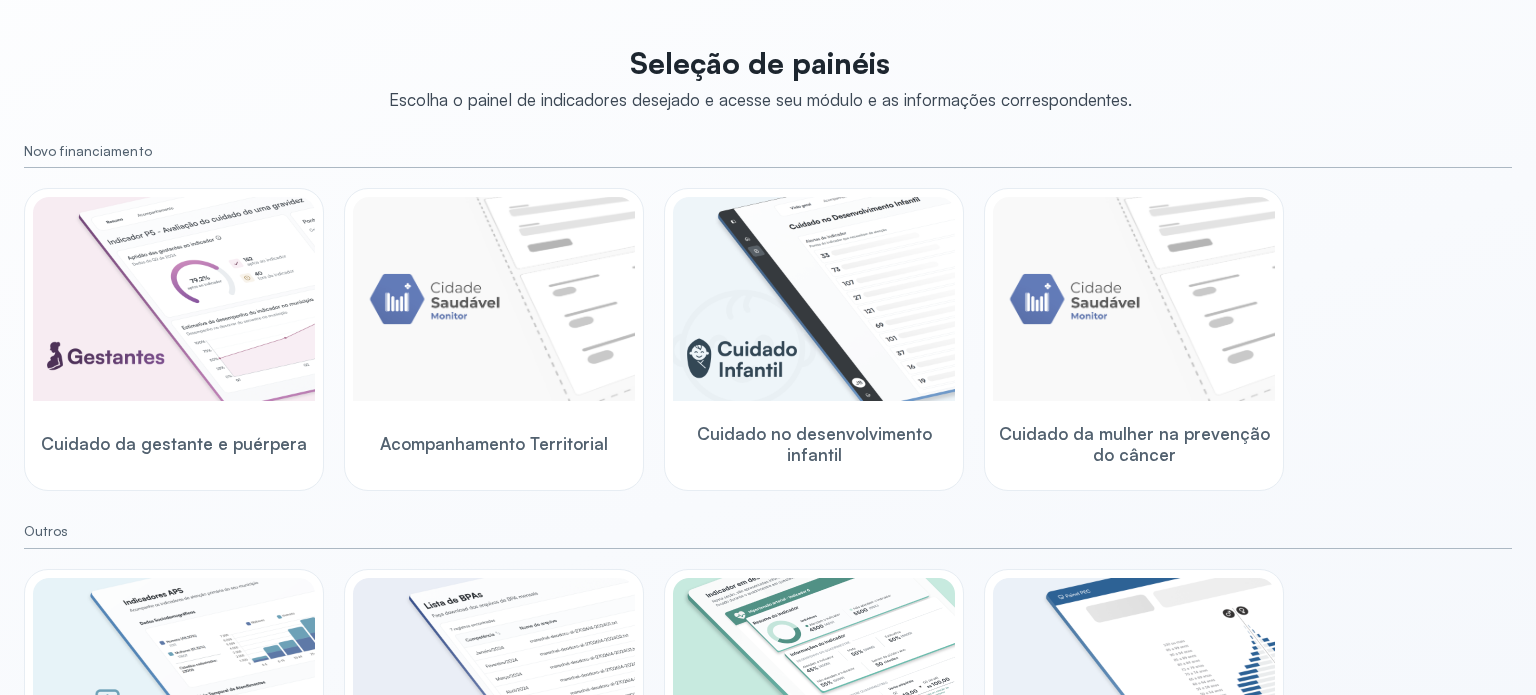scroll, scrollTop: 276, scrollLeft: 0, axis: vertical 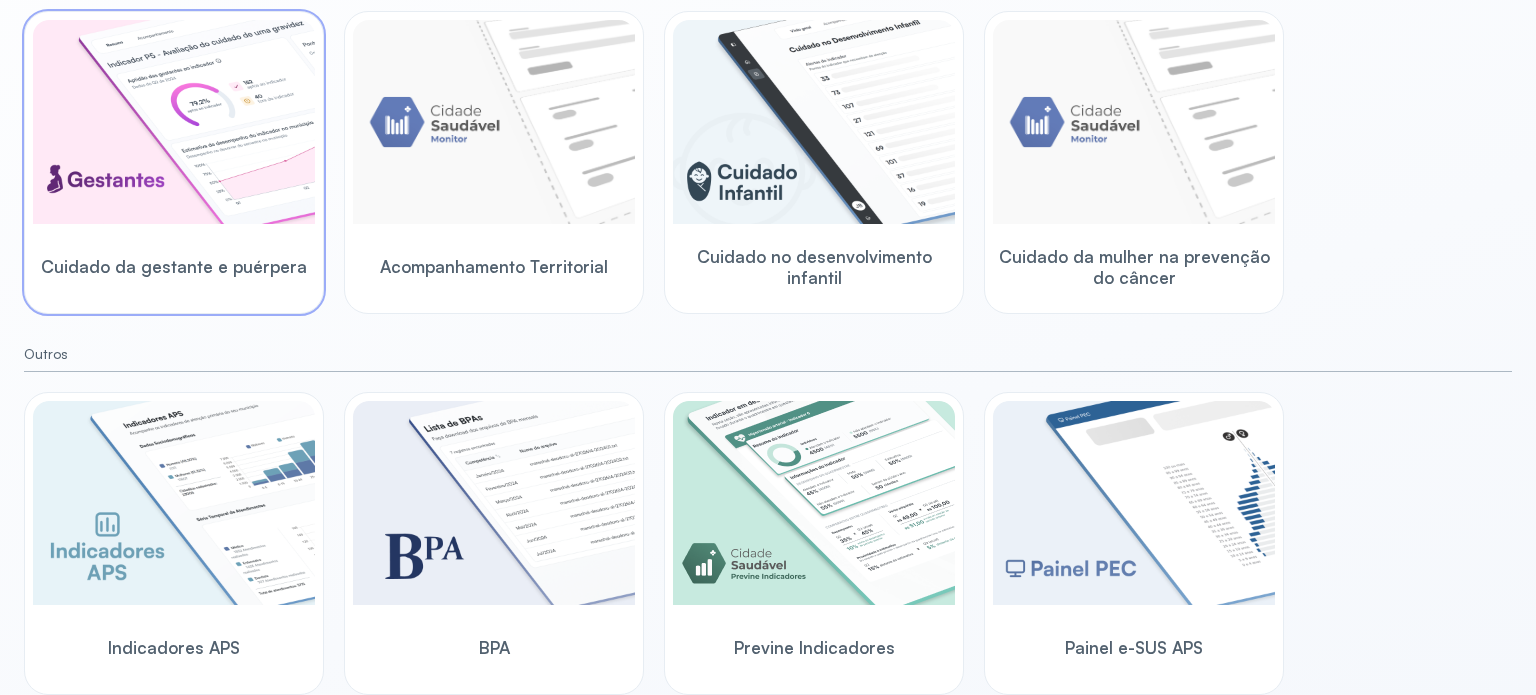 click at bounding box center (174, 122) 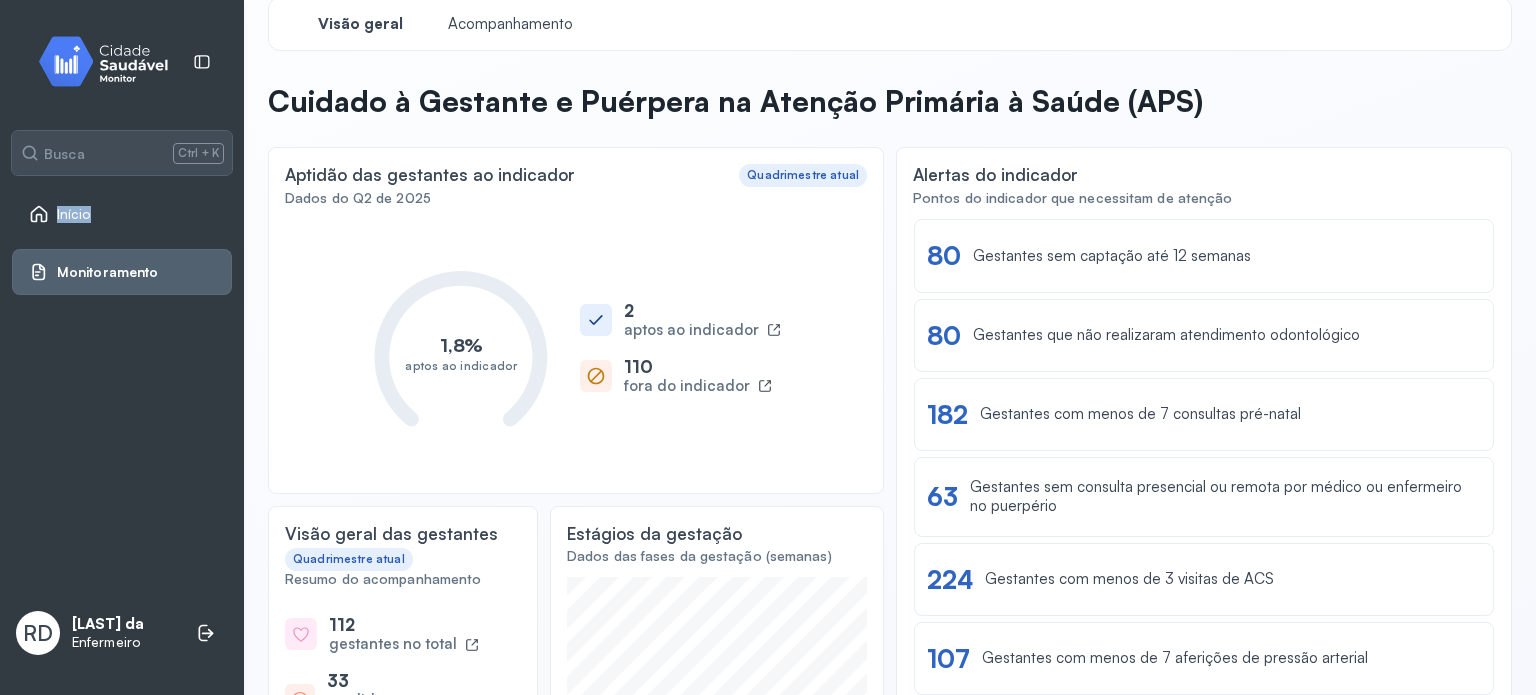 scroll, scrollTop: 0, scrollLeft: 0, axis: both 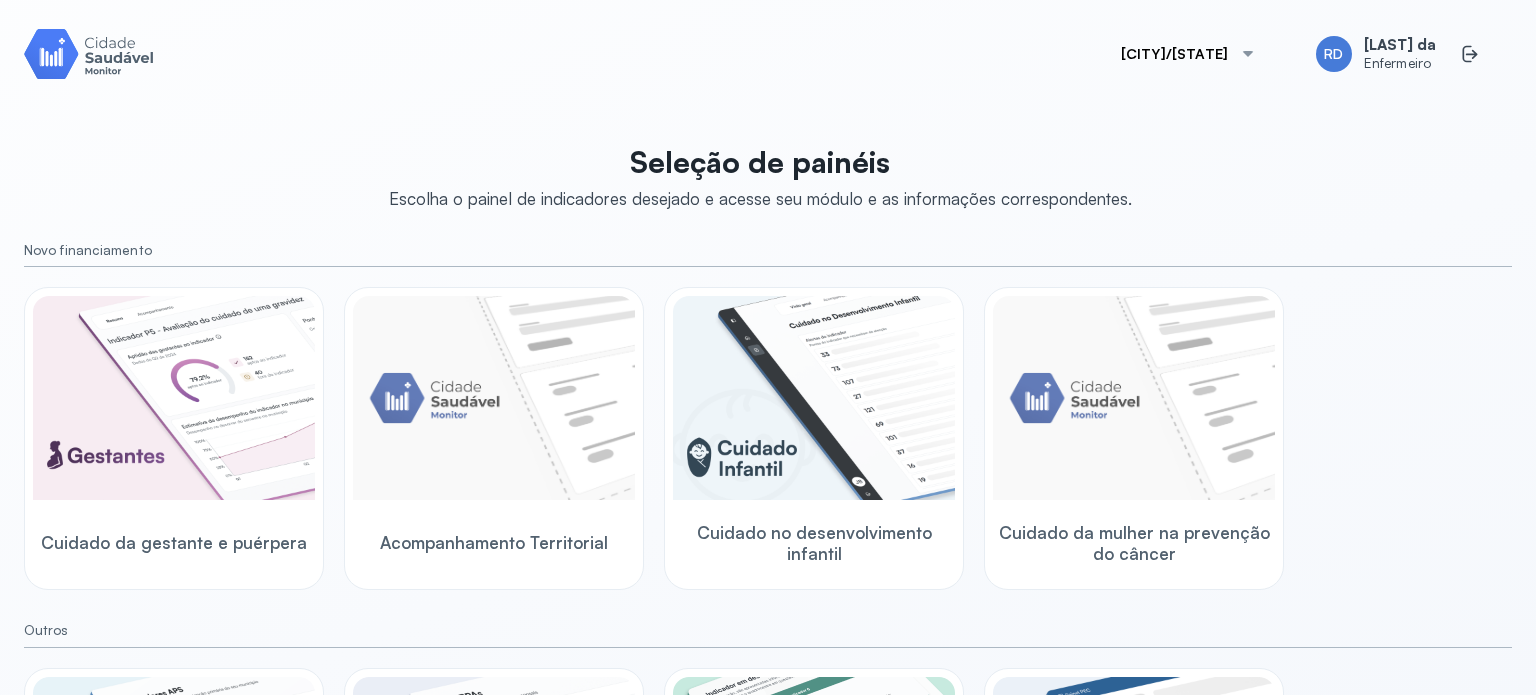 click on "Cuidado da gestante e puérpera Acompanhamento Territorial Cuidado no desenvolvimento infantil Cuidado da mulher na prevenção do câncer" at bounding box center (768, 438) 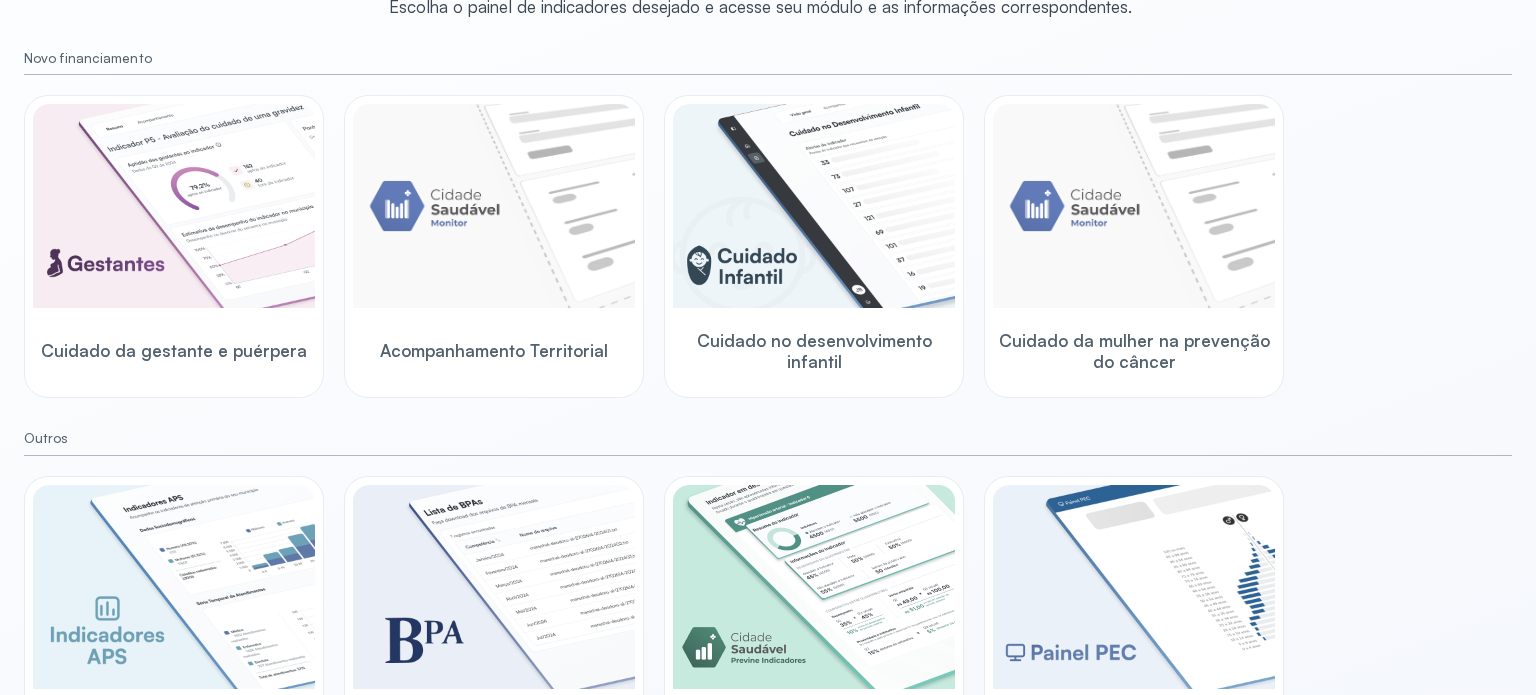 scroll, scrollTop: 276, scrollLeft: 0, axis: vertical 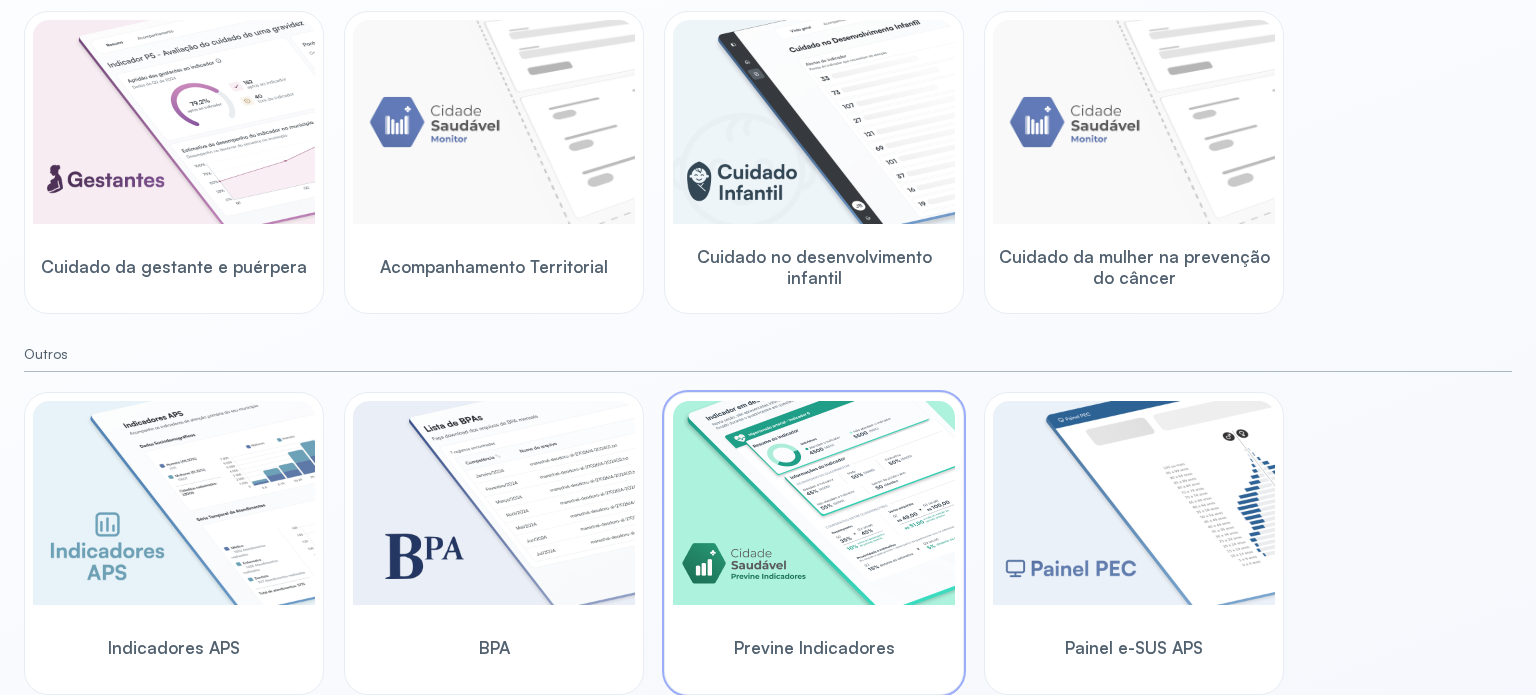click at bounding box center [814, 503] 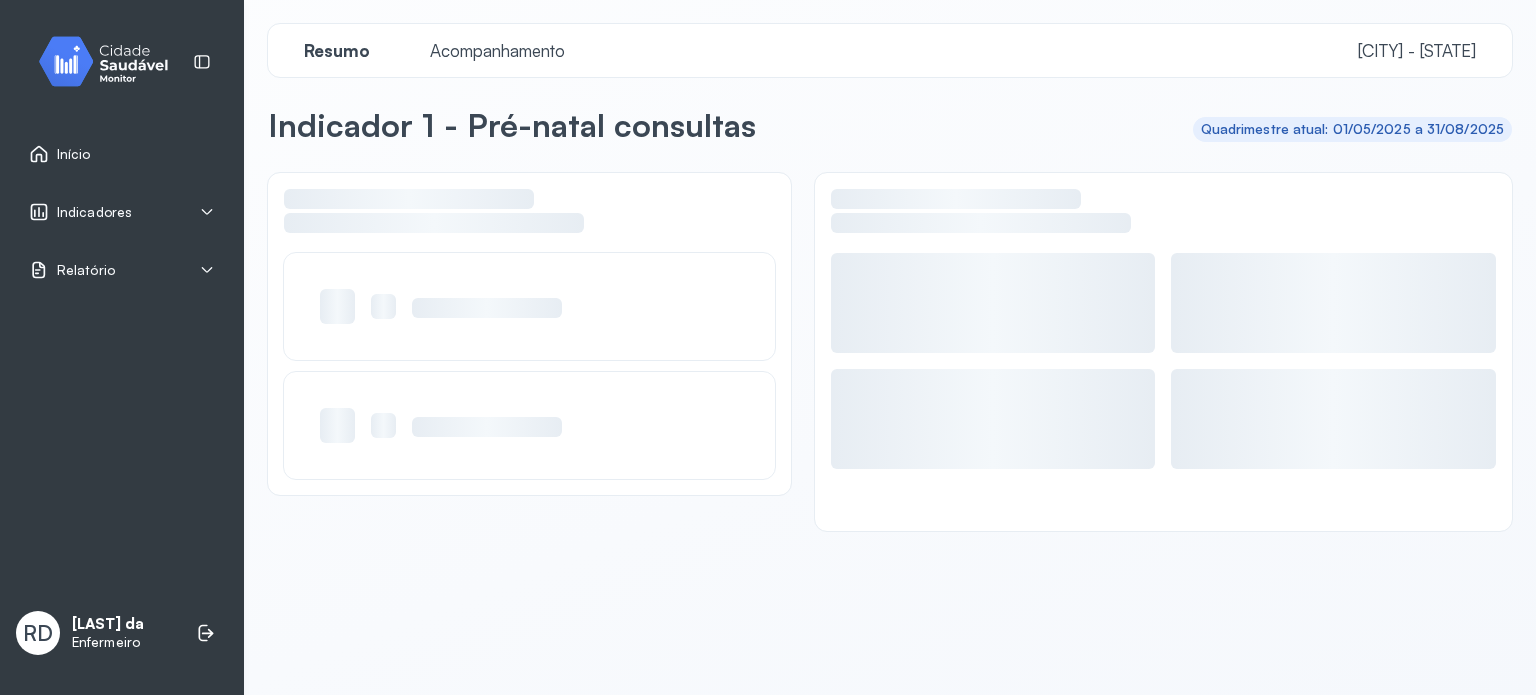 scroll, scrollTop: 0, scrollLeft: 0, axis: both 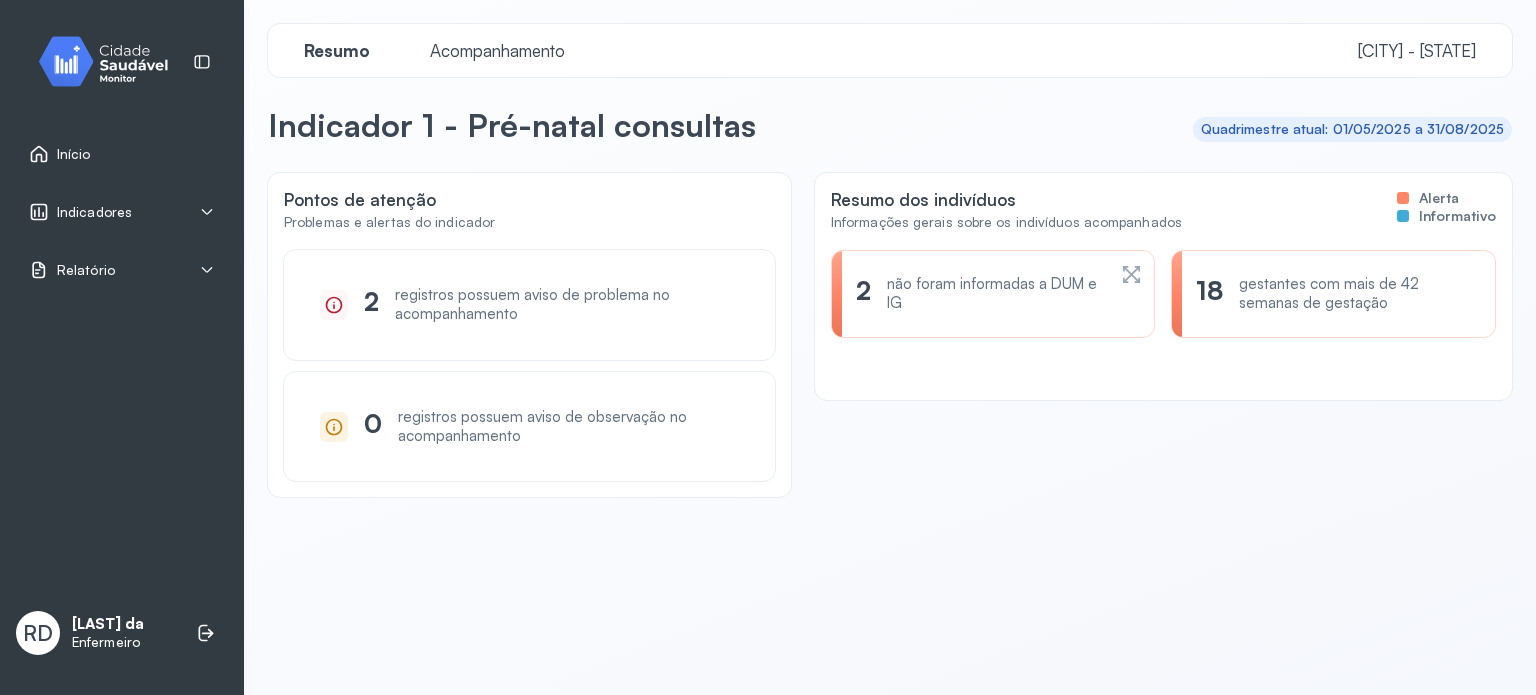 click on "[NUMBER] não foram informadas a DUM e IG" at bounding box center [993, 294] 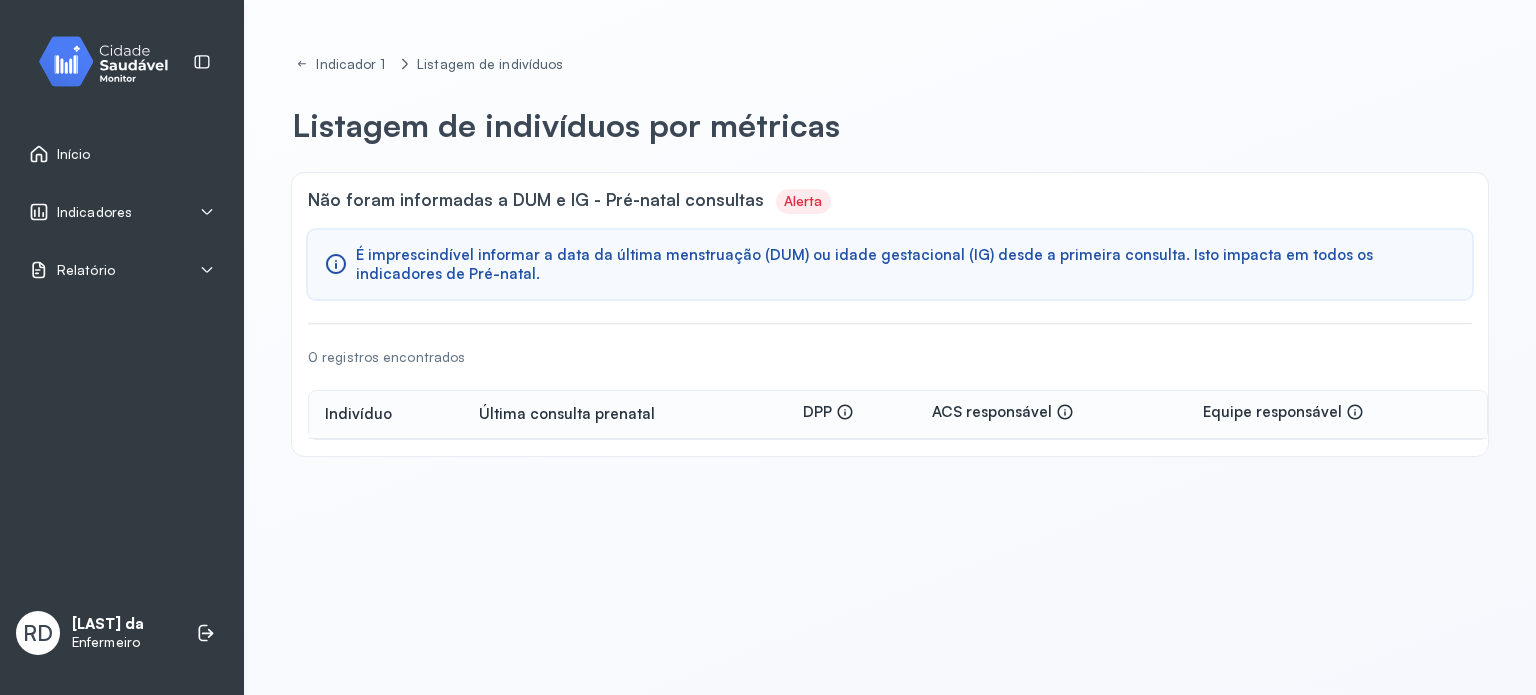 click on "Indicador 1 Listagem de indivíduos Listagem de indivíduos por métricas Não foram informadas a DUM e IG - Pré-natal consultas Alerta É imprescindível informar a data da última menstruação (DUM) ou idade gestacional (IG) desde a primeira consulta. Isto impacta em todos os indicadores de Pré-natal. 0 registros encontrados  Indivíduo Última consulta prenatal DPP  ACS responsável  Equipe responsável" 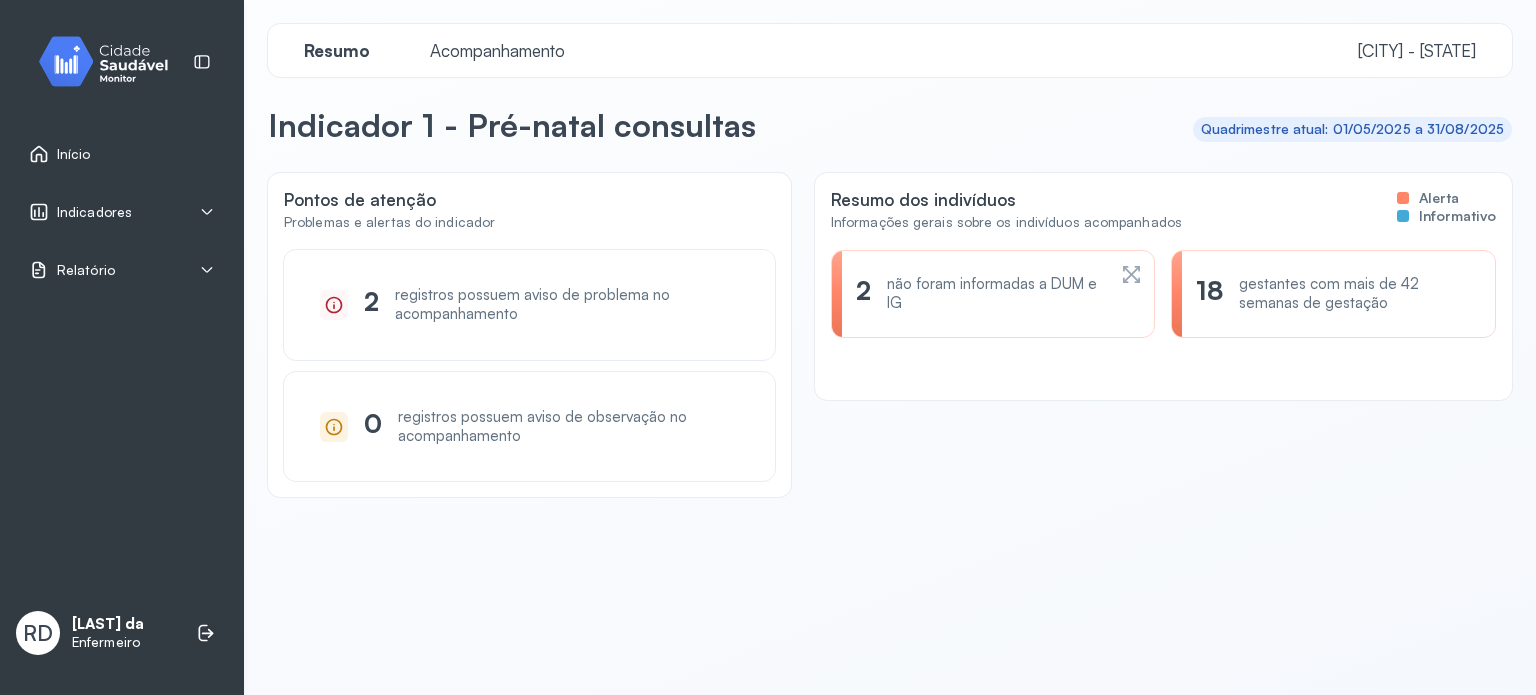 click 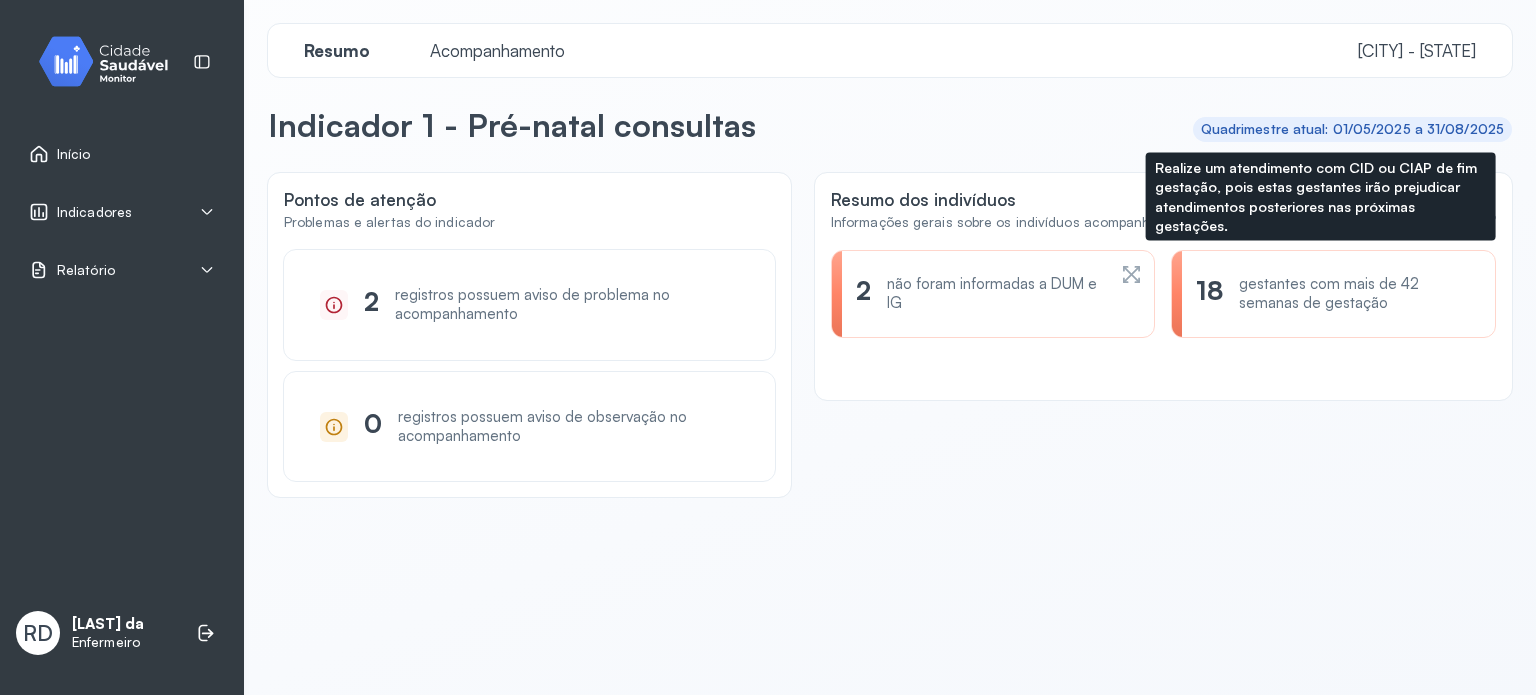 click on "[NUMBER] gestantes com mais de 42 semanas de gestação" 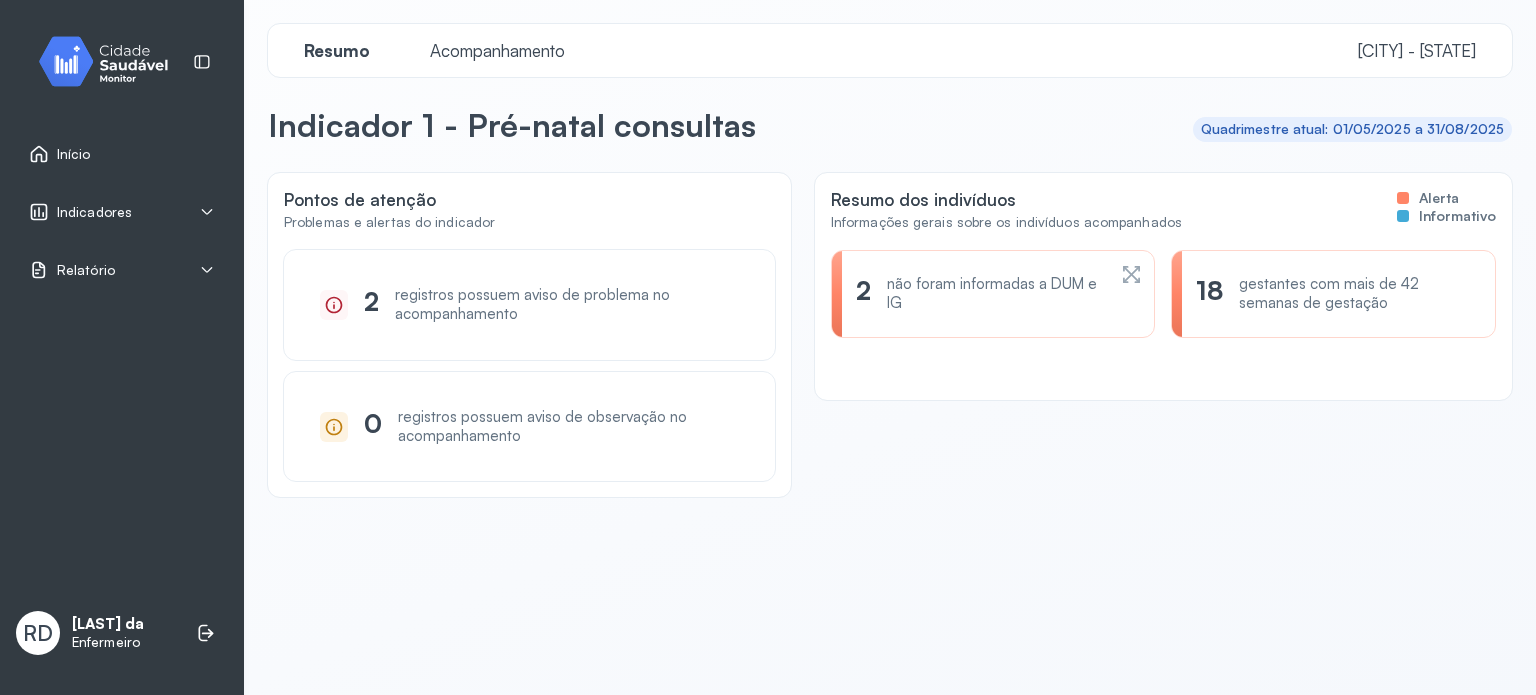 click on "[NUMBER] gestantes com mais de 42 semanas de gestação" 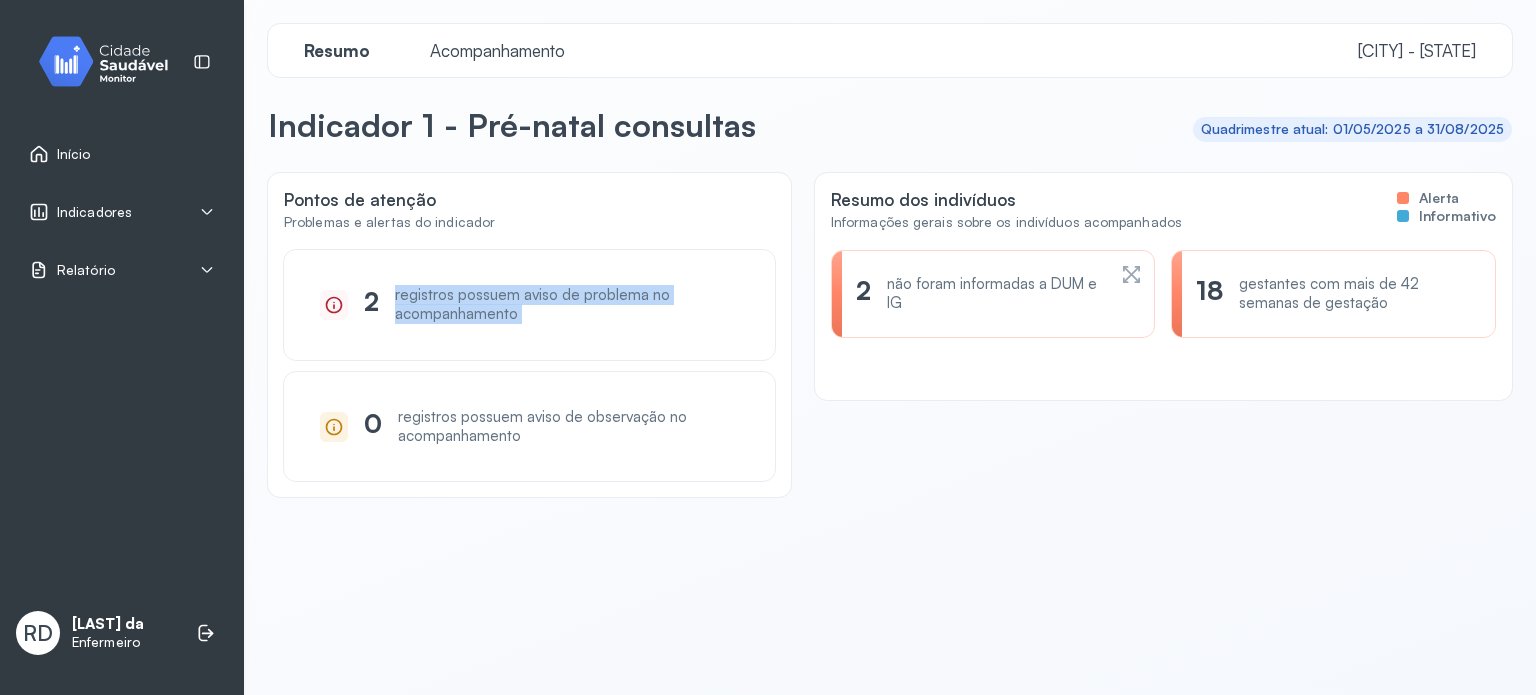 click on "registros possuem aviso de problema no acompanhamento" at bounding box center (567, 305) 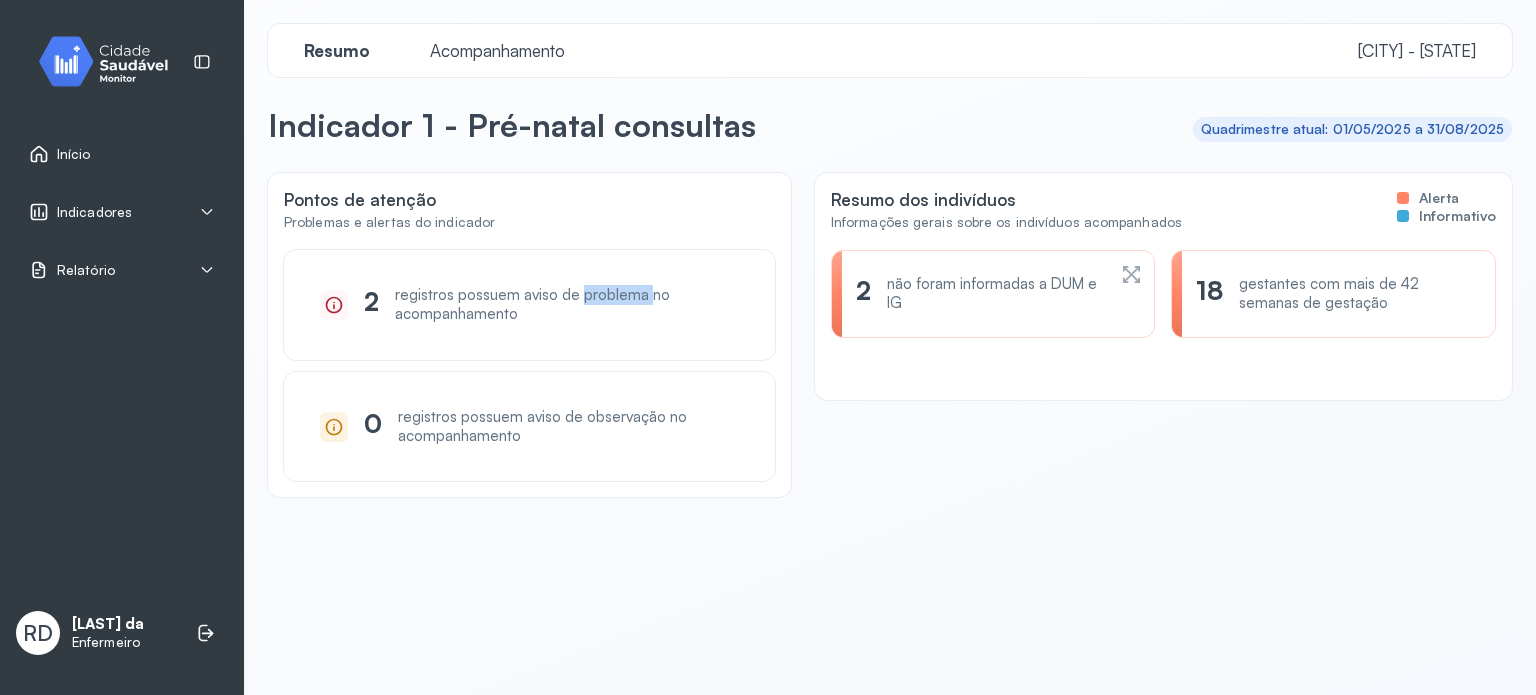 click on "registros possuem aviso de problema no acompanhamento" at bounding box center (567, 305) 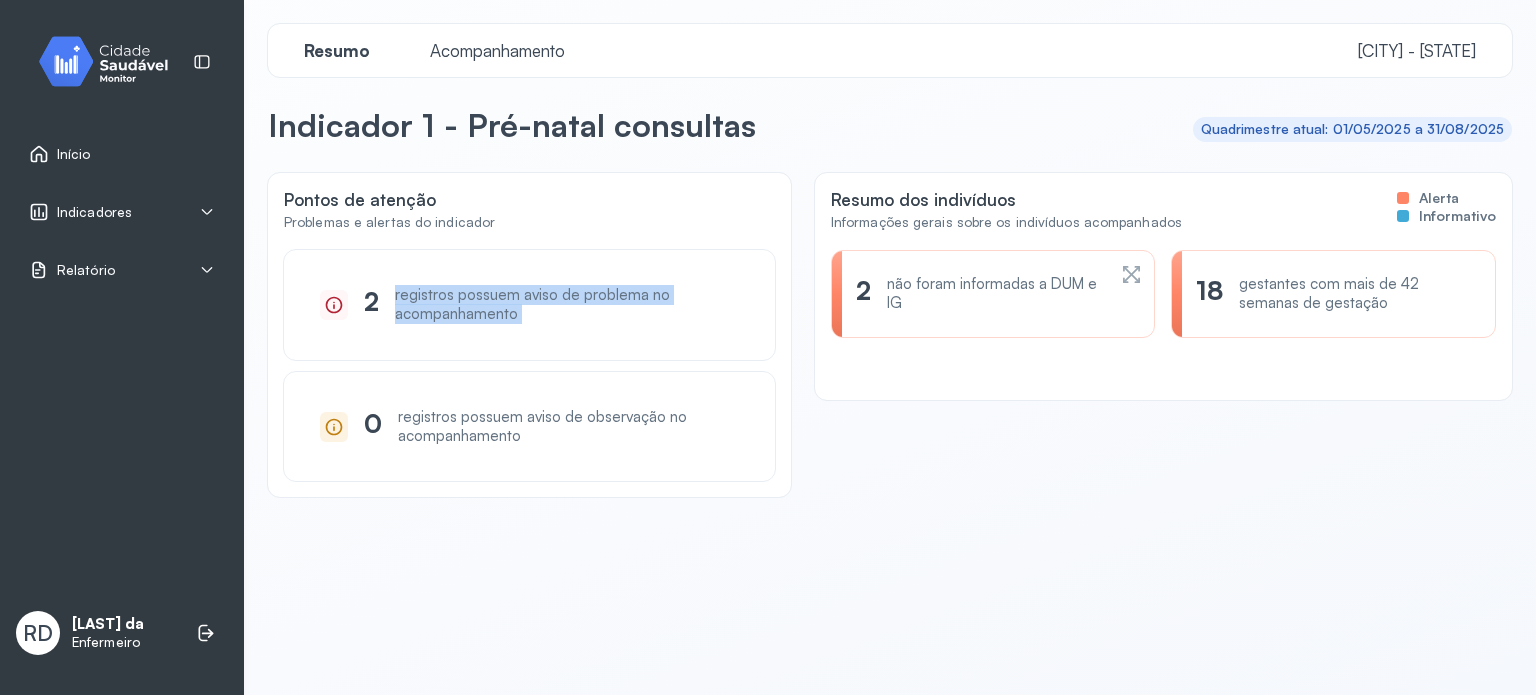 click on "registros possuem aviso de problema no acompanhamento" at bounding box center (567, 305) 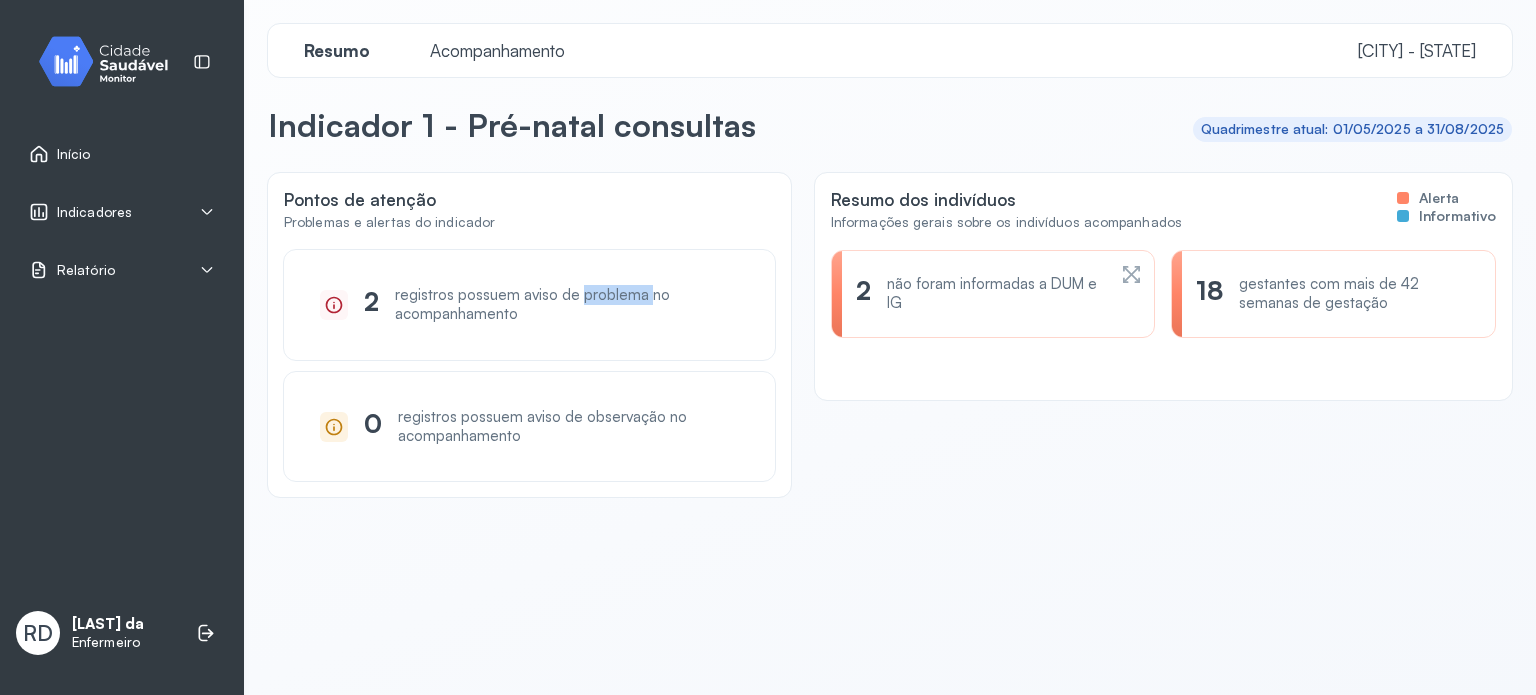 click on "registros possuem aviso de problema no acompanhamento" at bounding box center [567, 305] 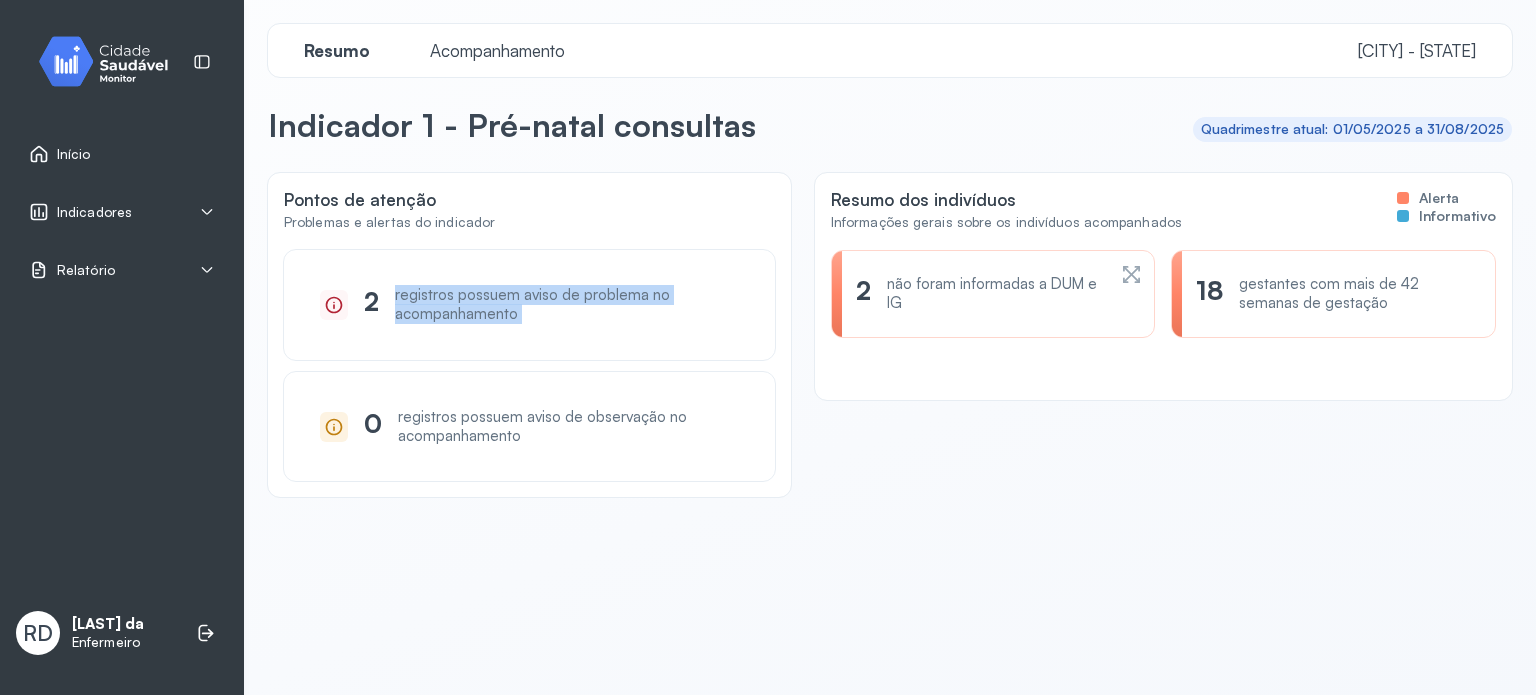 click on "registros possuem aviso de problema no acompanhamento" at bounding box center [567, 305] 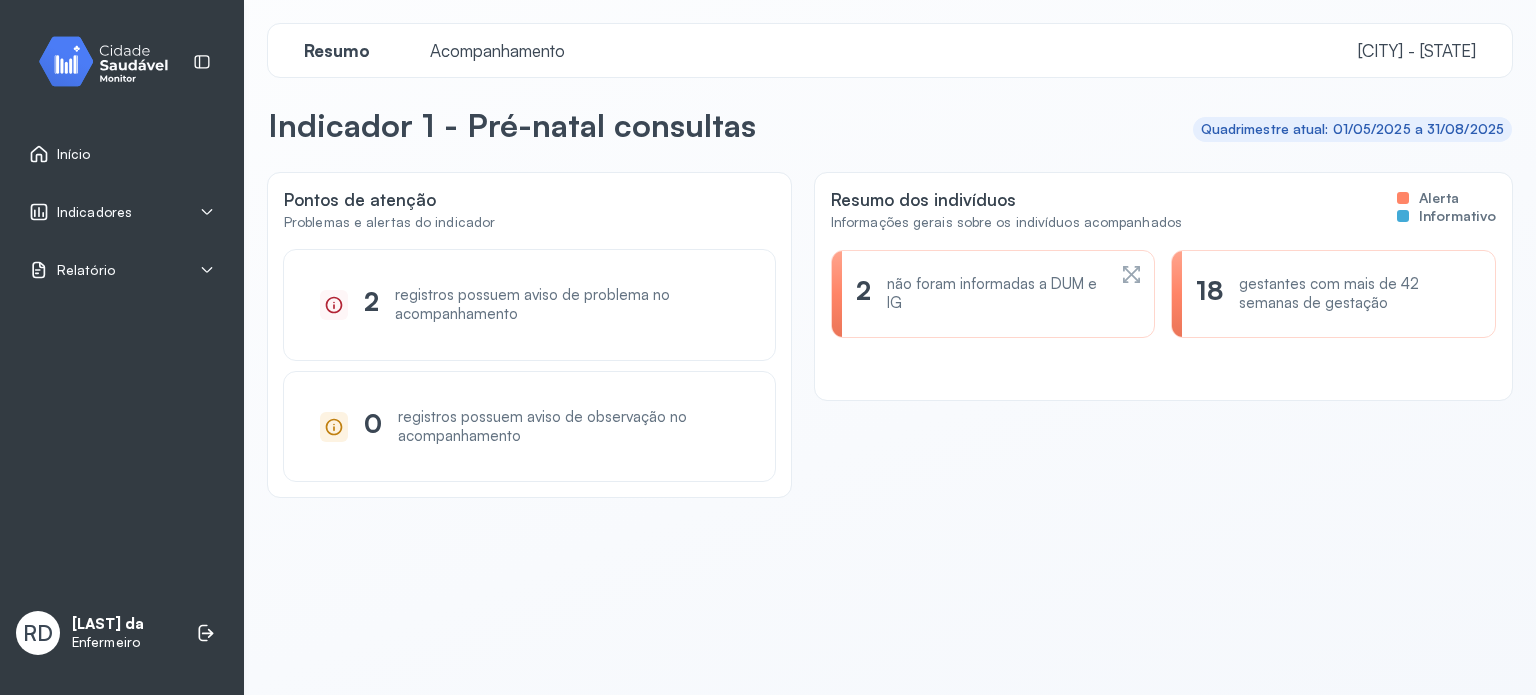 click on "[NUMBER] não foram informadas a DUM e IG" 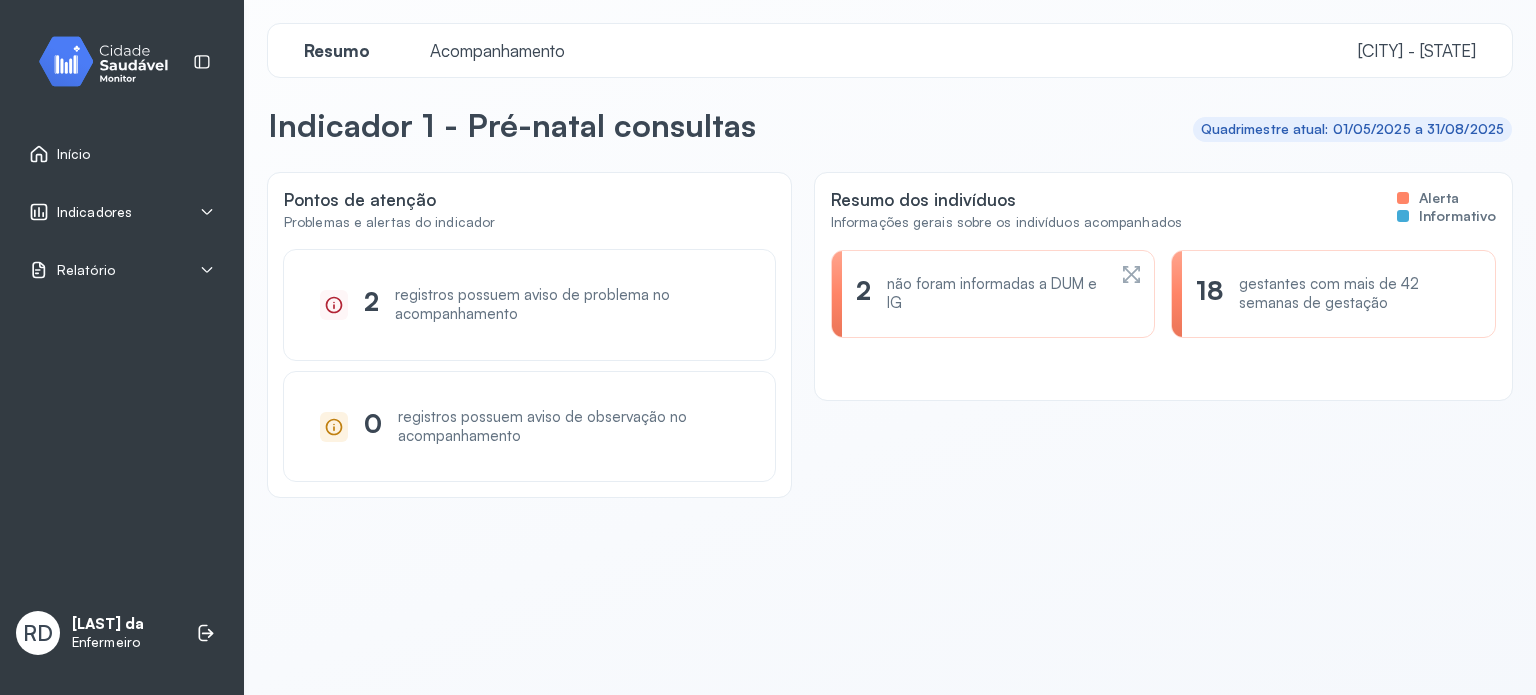 click on "Indicadores" at bounding box center [122, 212] 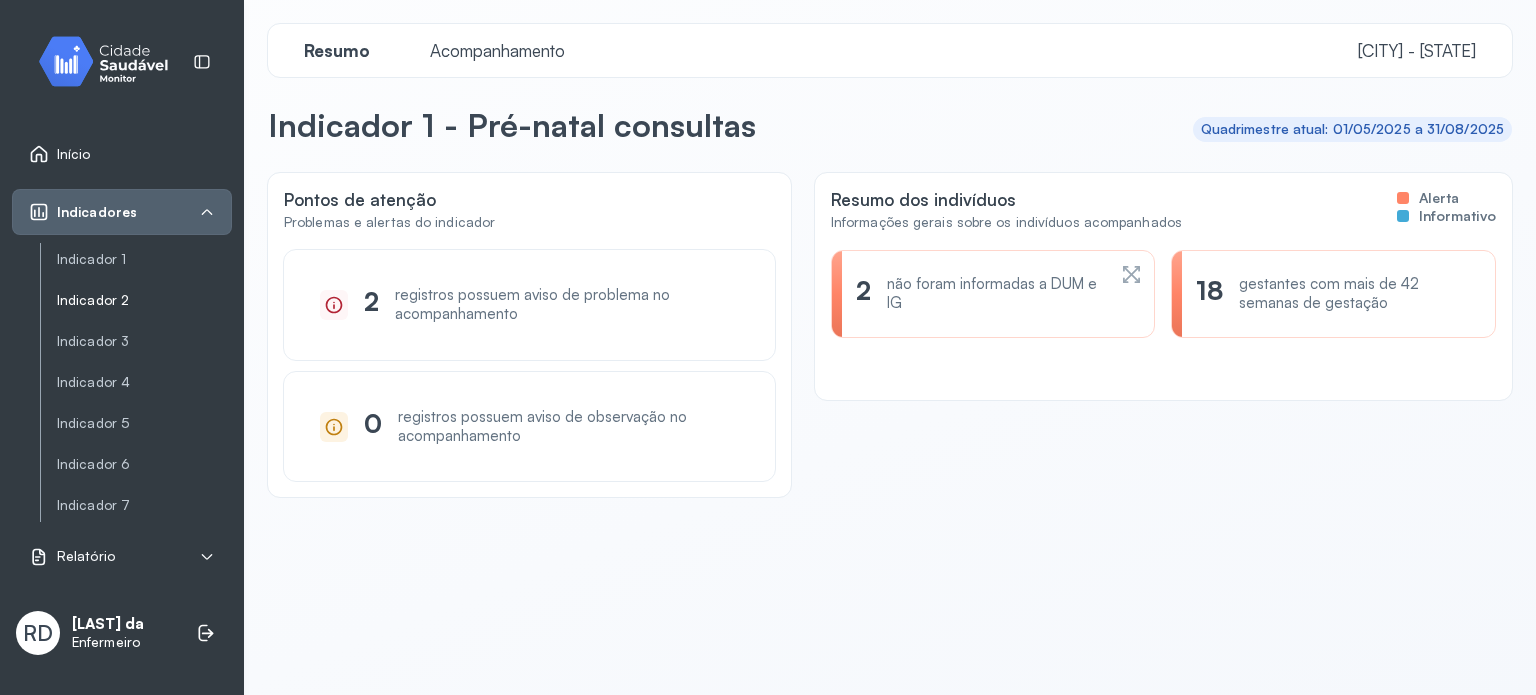 click on "Indicador 2" at bounding box center (144, 300) 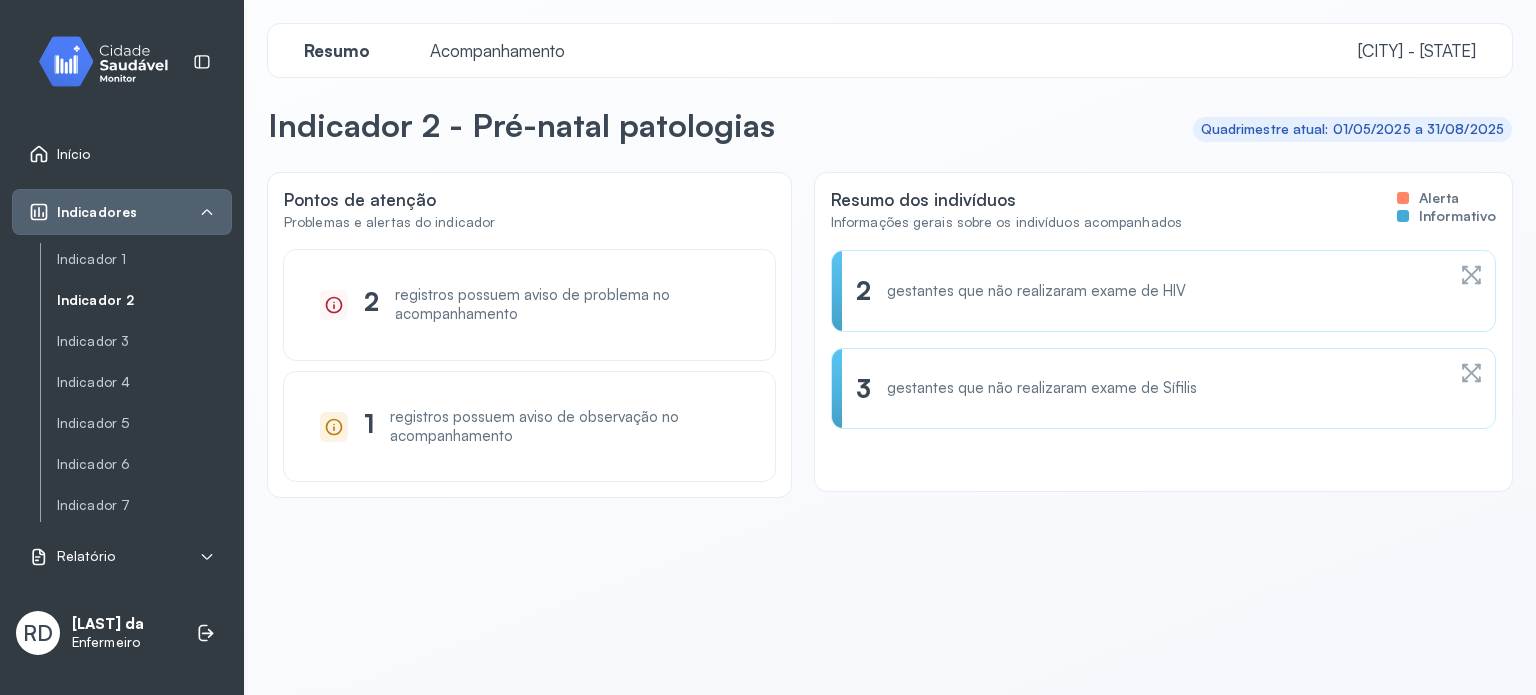 click on "registros possuem aviso de problema no acompanhamento" at bounding box center [567, 305] 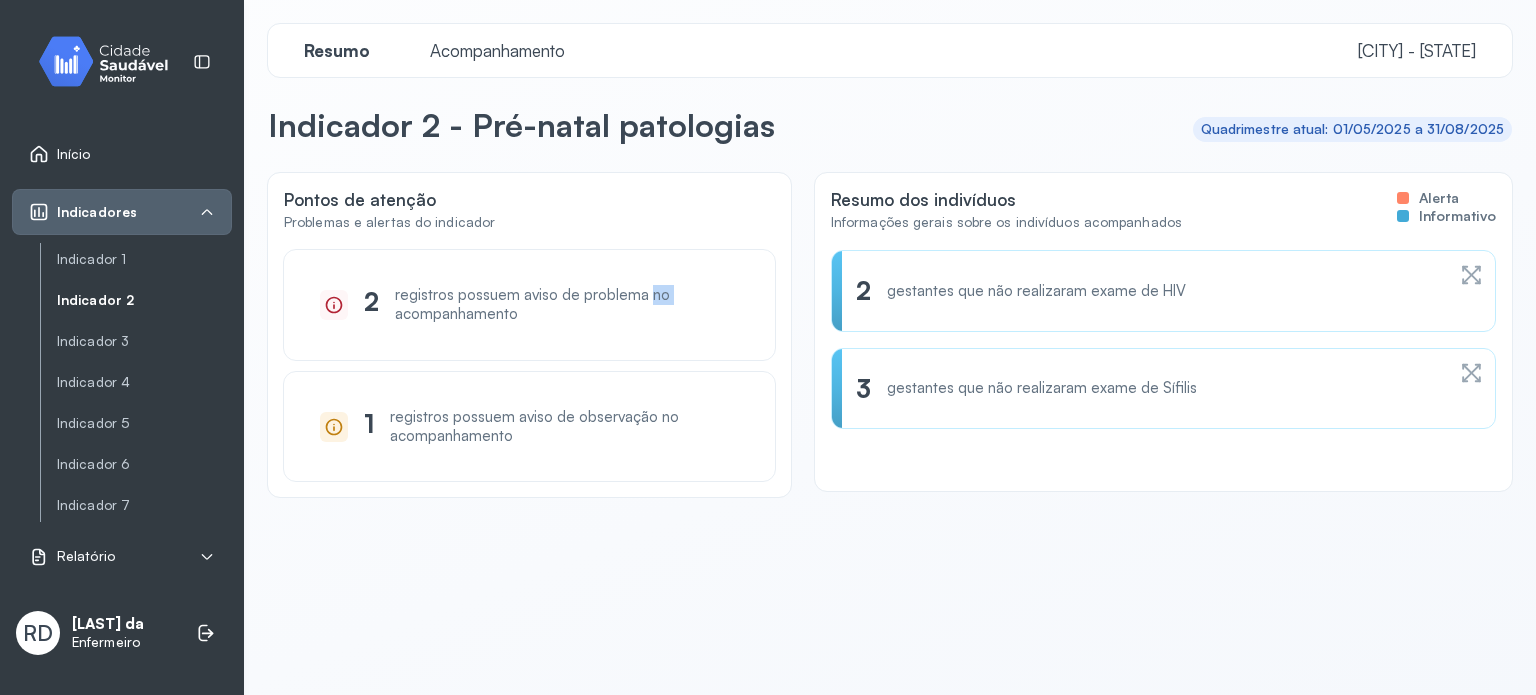 click on "registros possuem aviso de problema no acompanhamento" at bounding box center (567, 305) 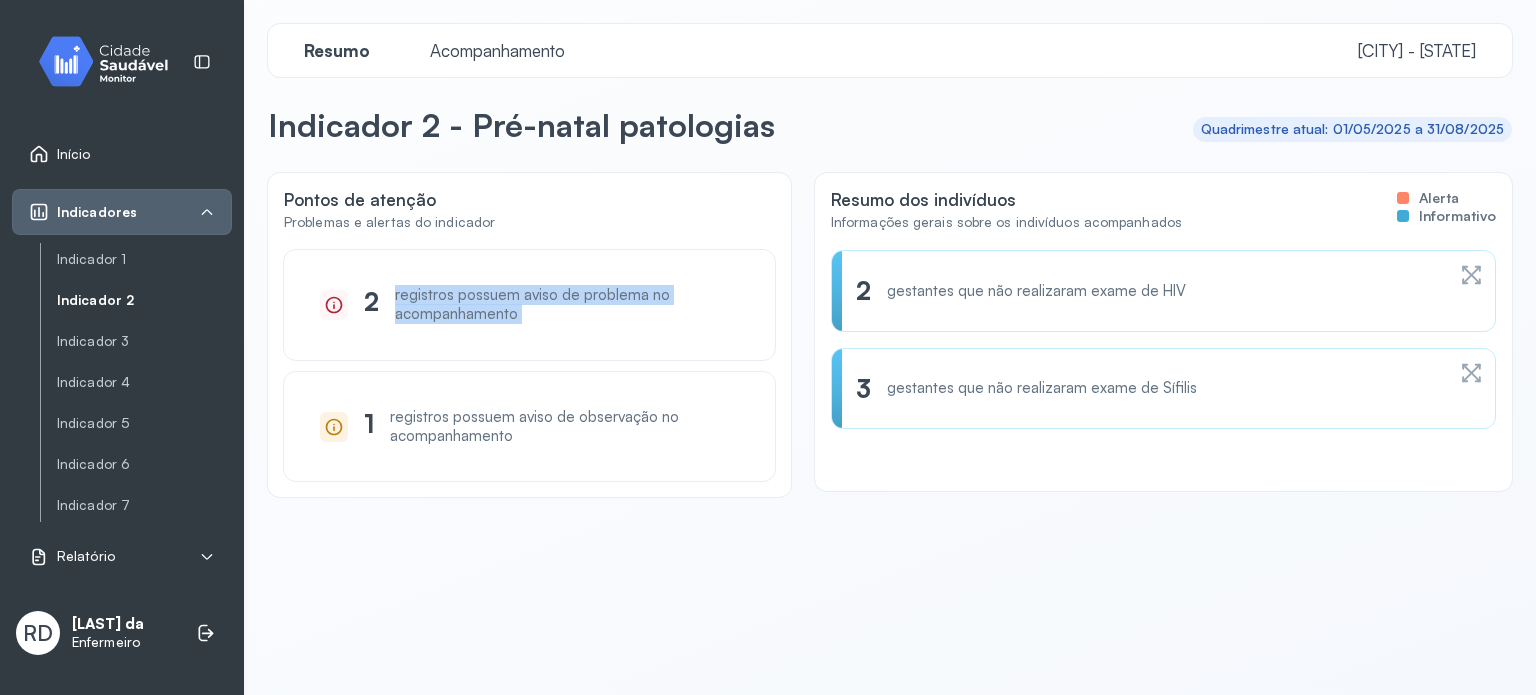 click on "registros possuem aviso de problema no acompanhamento" at bounding box center [567, 305] 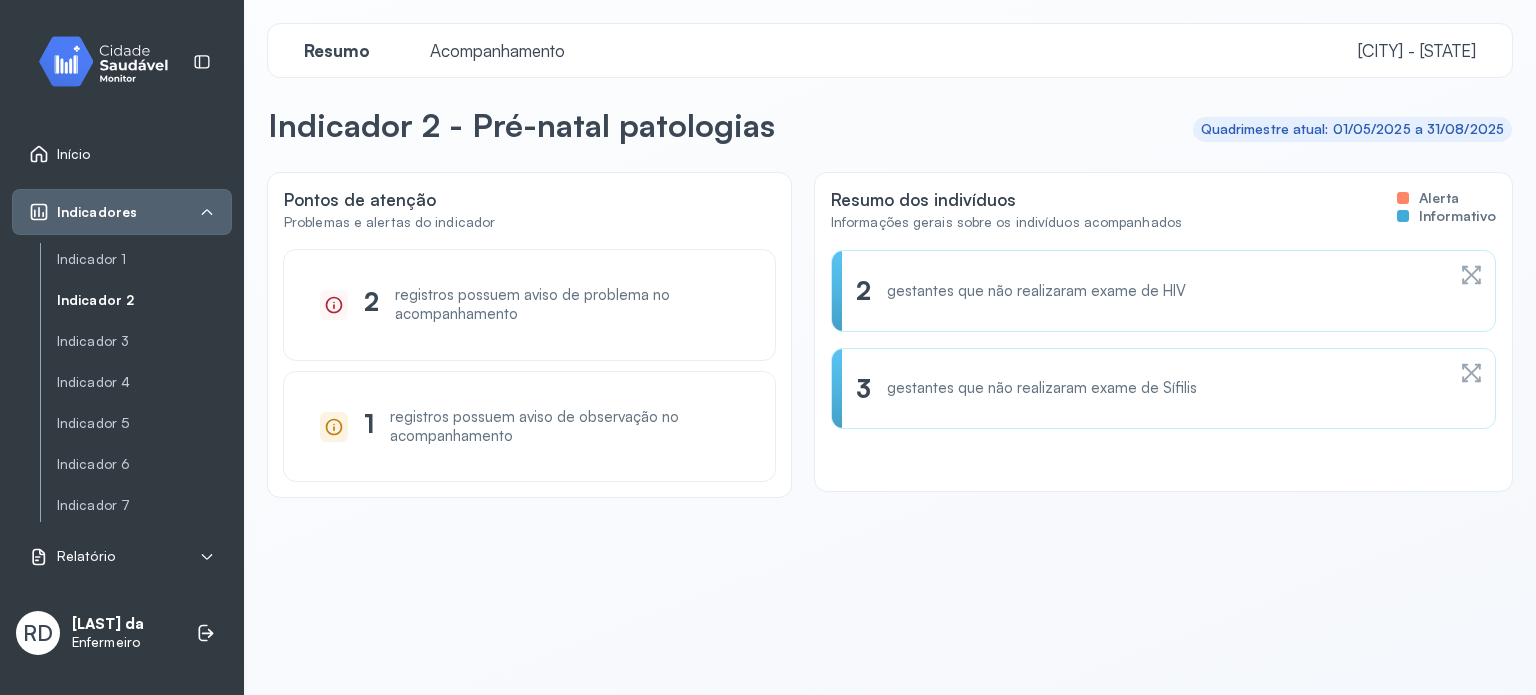 click 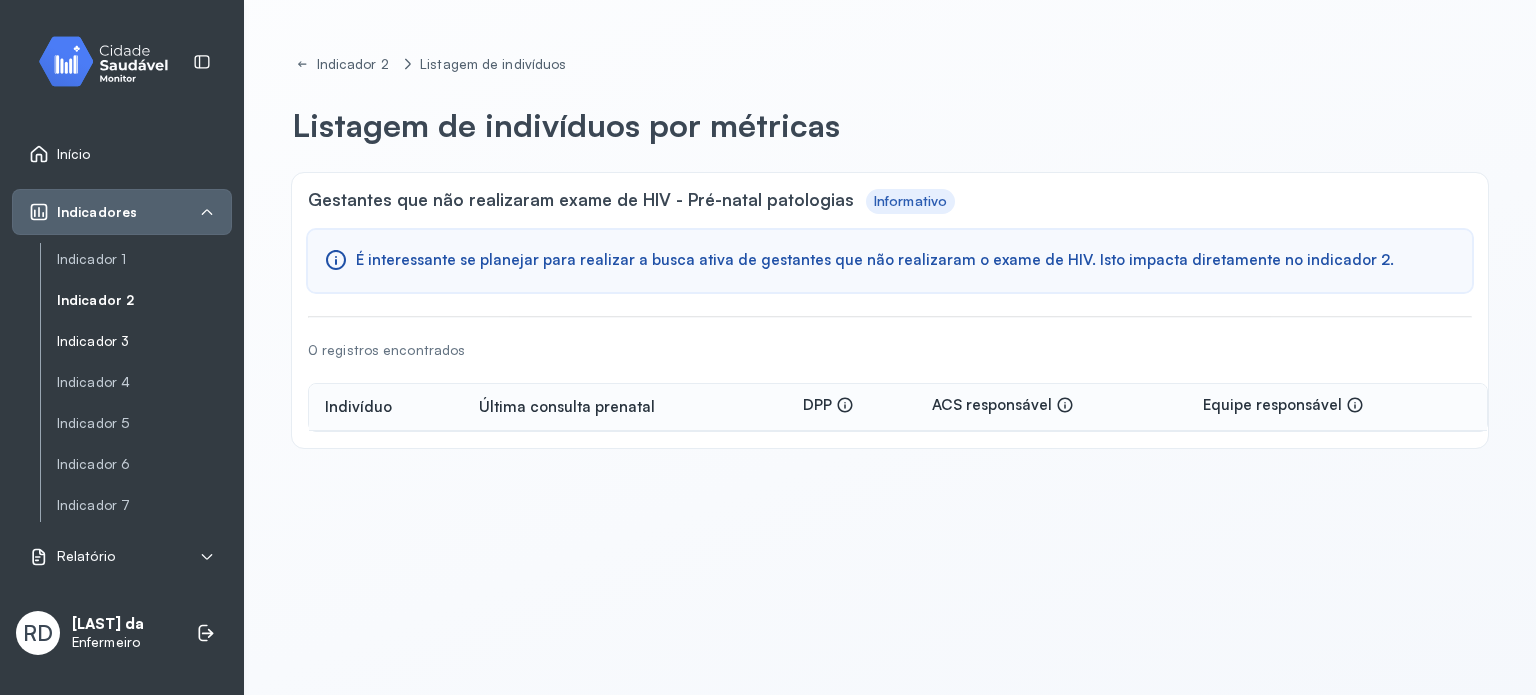 click on "Indicador 3" at bounding box center [144, 341] 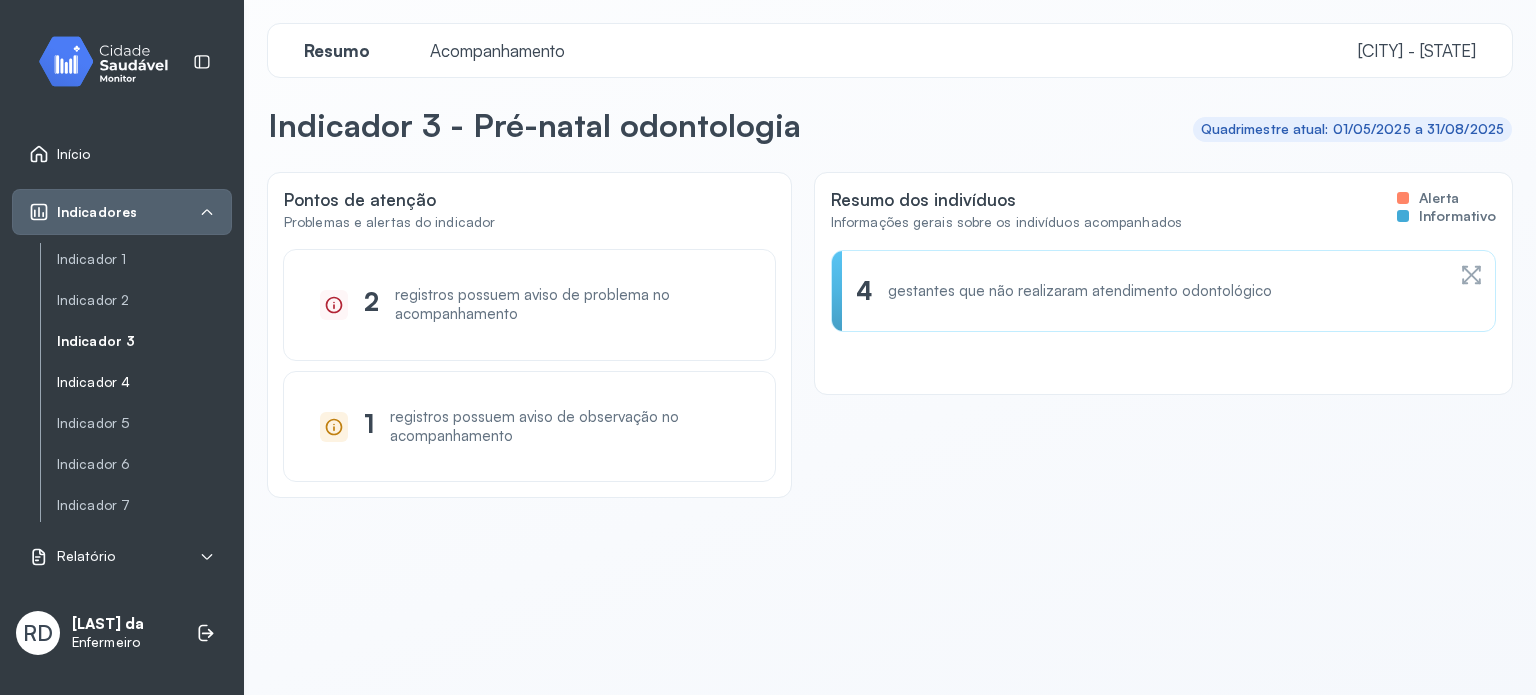 click on "Indicador 4" at bounding box center [144, 382] 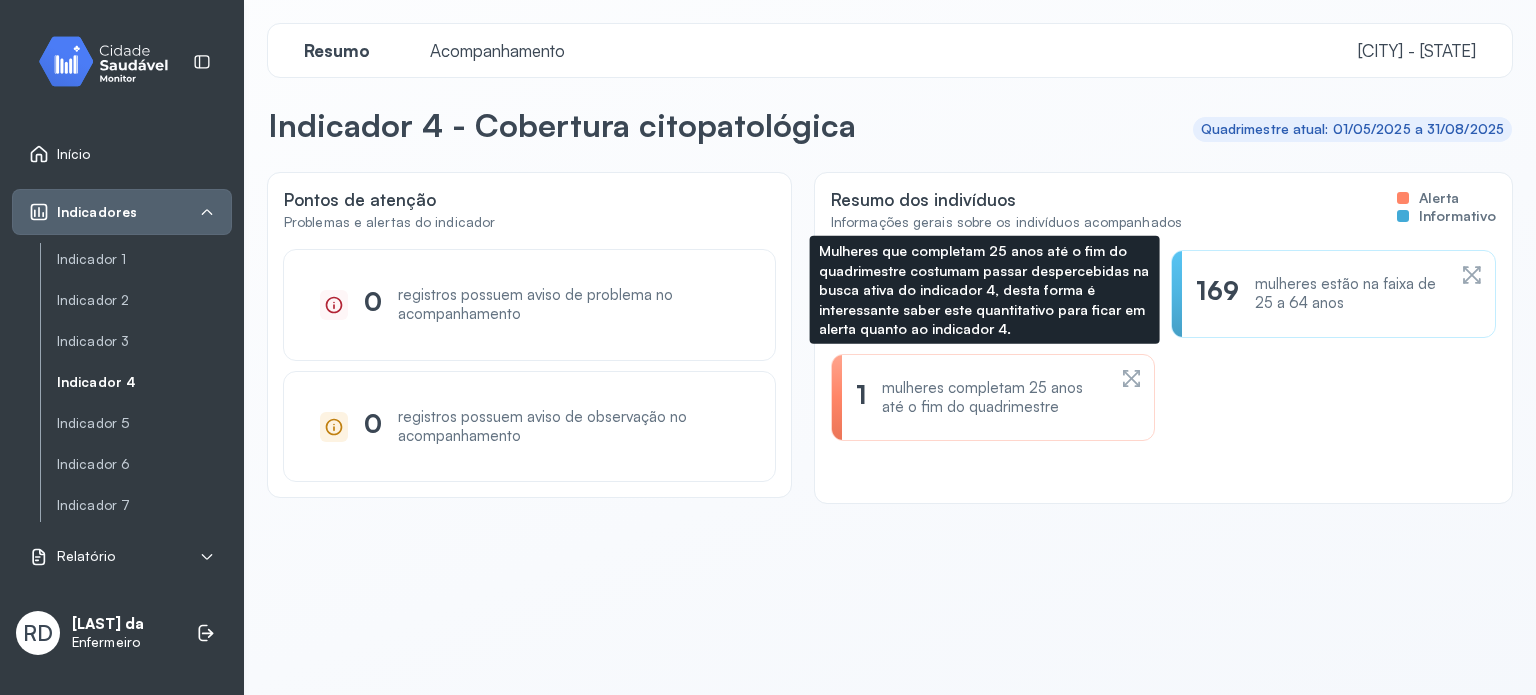 click 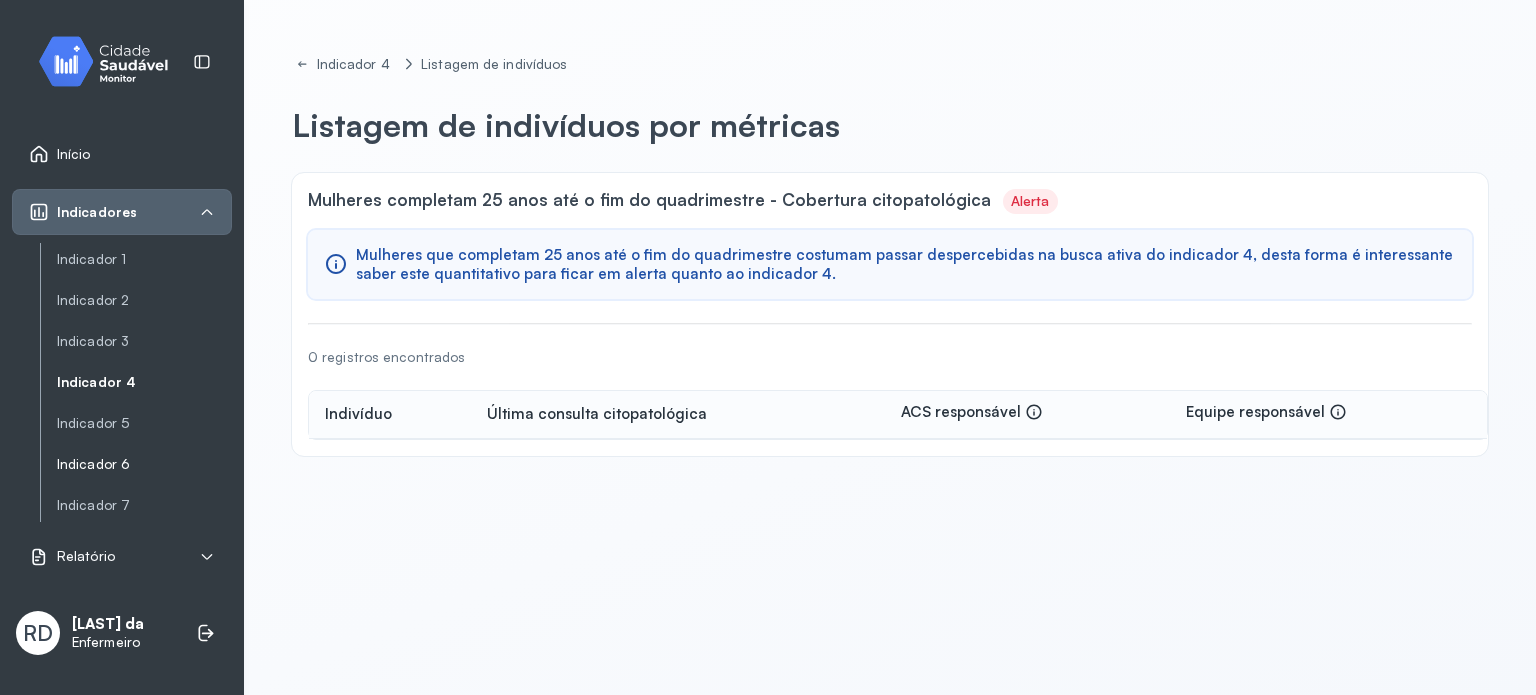 click on "Indicador 6" at bounding box center [144, 464] 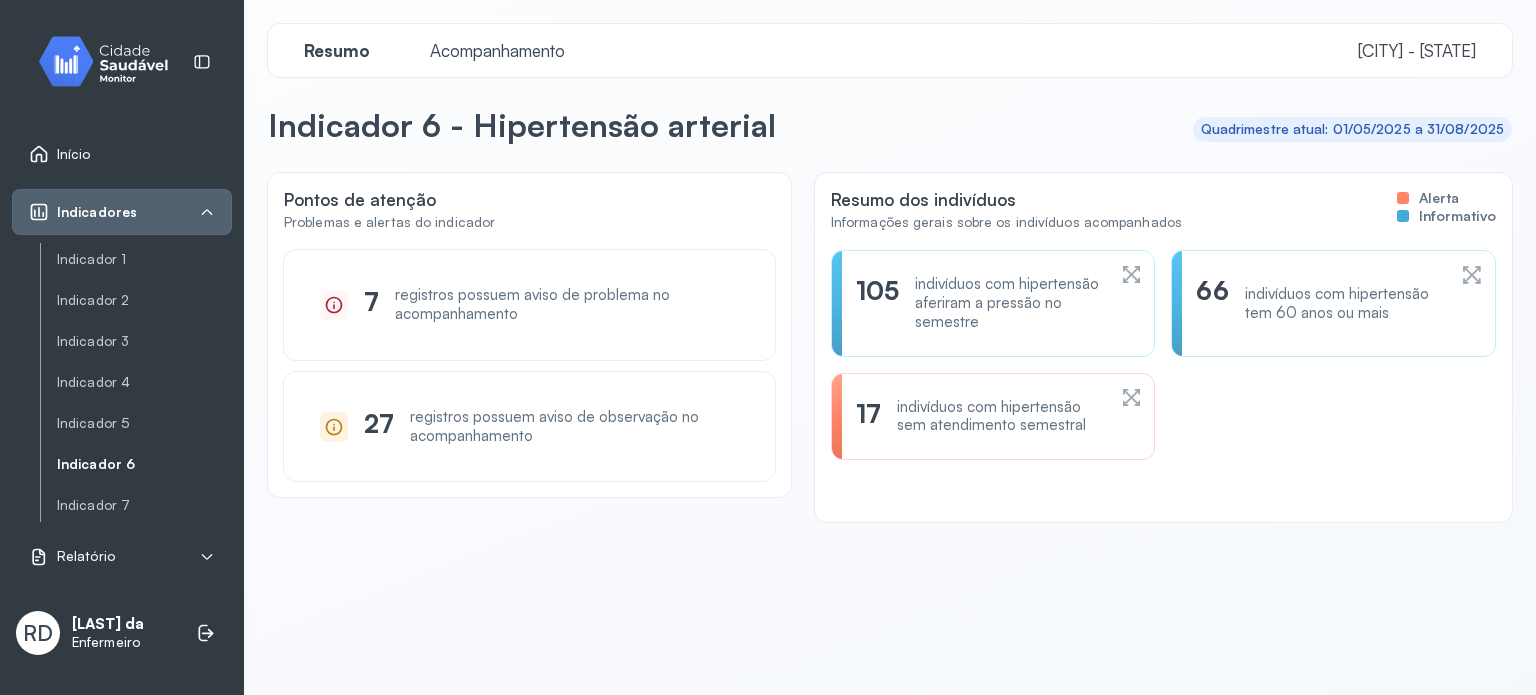 click on "[NUMBER] indivíduos com hipertensão sem atendimento semestral" 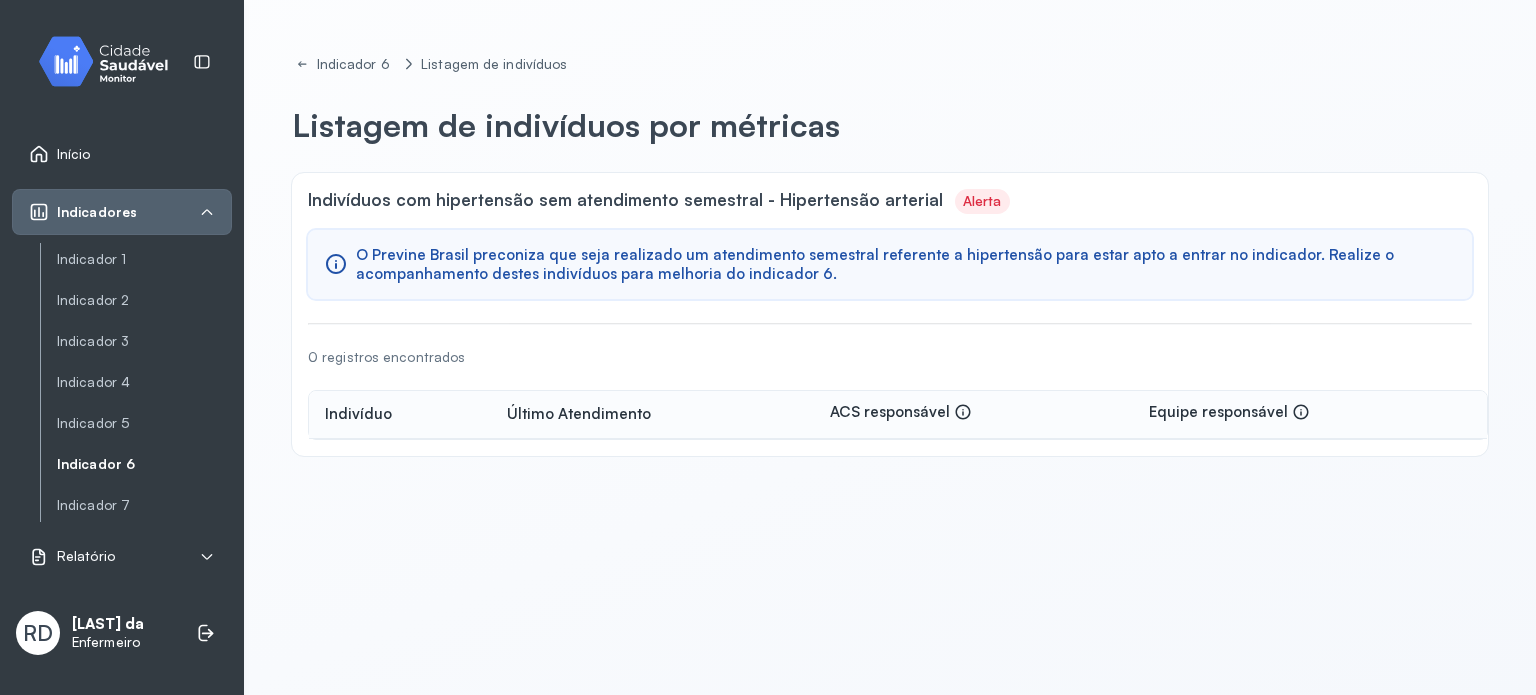 click on "Indicador 6 Listagem de indivíduos Listagem de indivíduos por métricas Indivíduos com hipertensão sem atendimento semestral - Hipertensão arterial Alerta O Previne Brasil preconiza que seja realizado um atendimento semestral referente a hipertensão para estar apto a entrar no indicador. Realize o acompanhamento destes indivíduos para melhoria do indicador 6. 0 registros encontrados  Indivíduo Último Atendimento ACS responsável  Equipe responsável" 